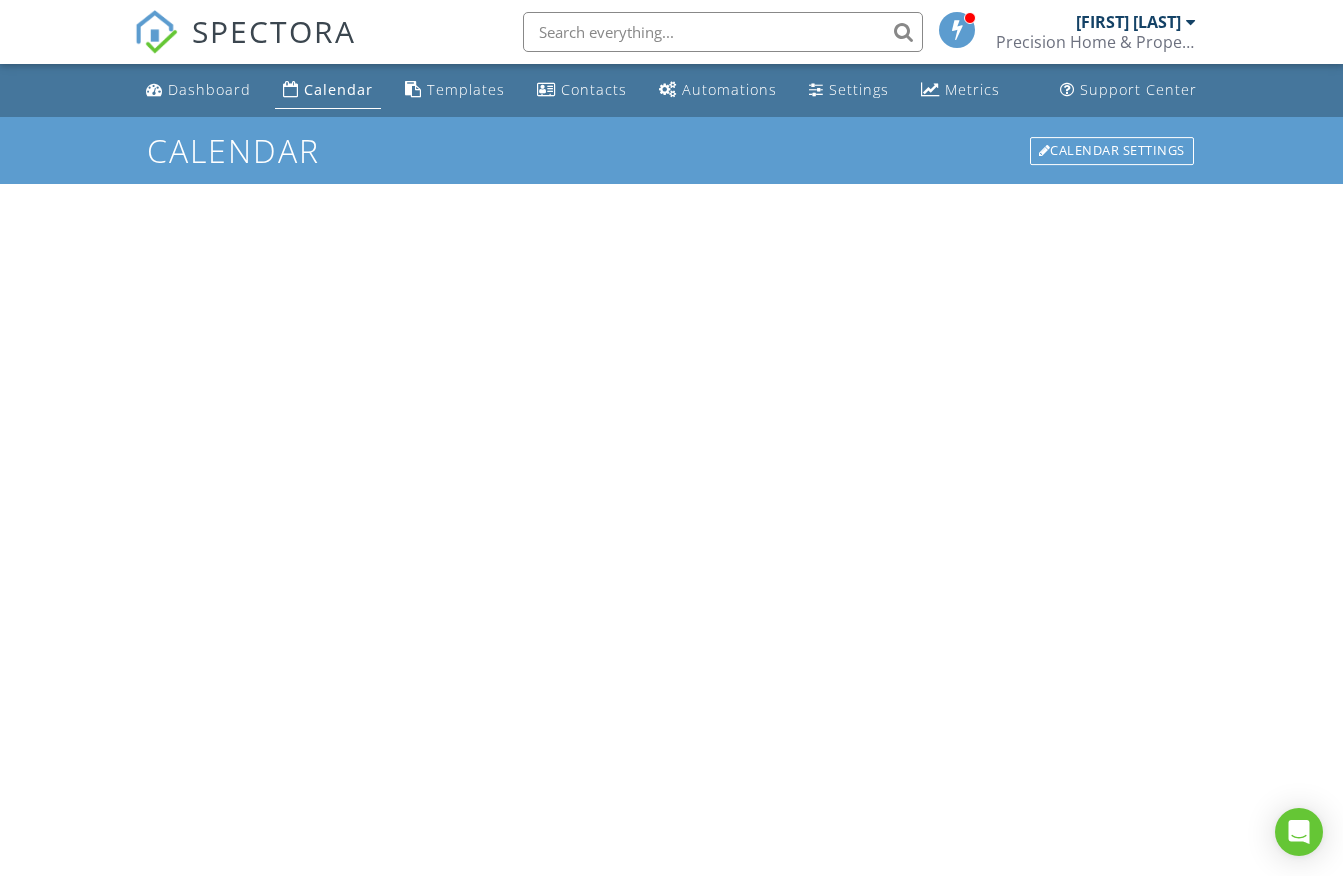 scroll, scrollTop: 0, scrollLeft: 0, axis: both 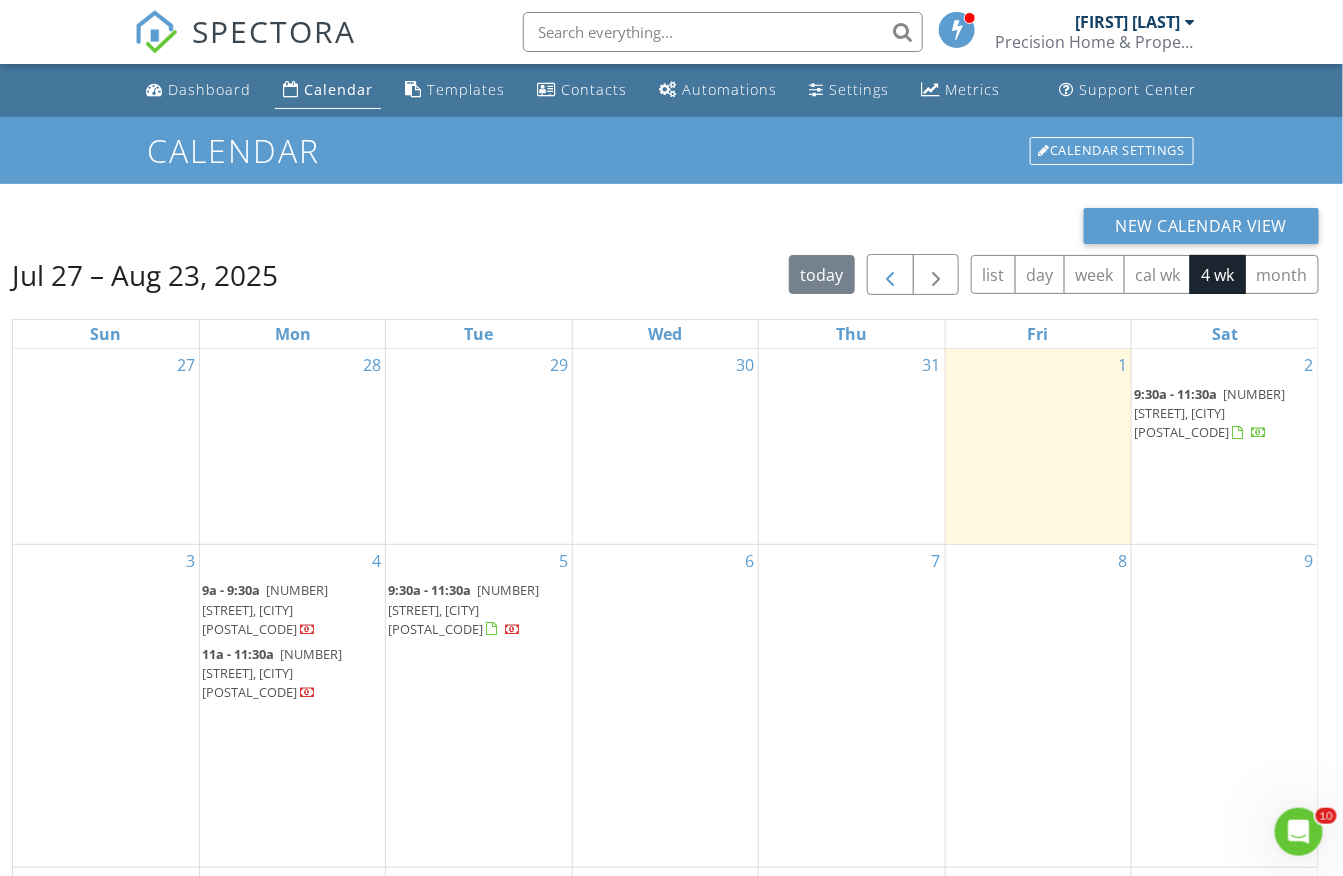 click at bounding box center (890, 274) 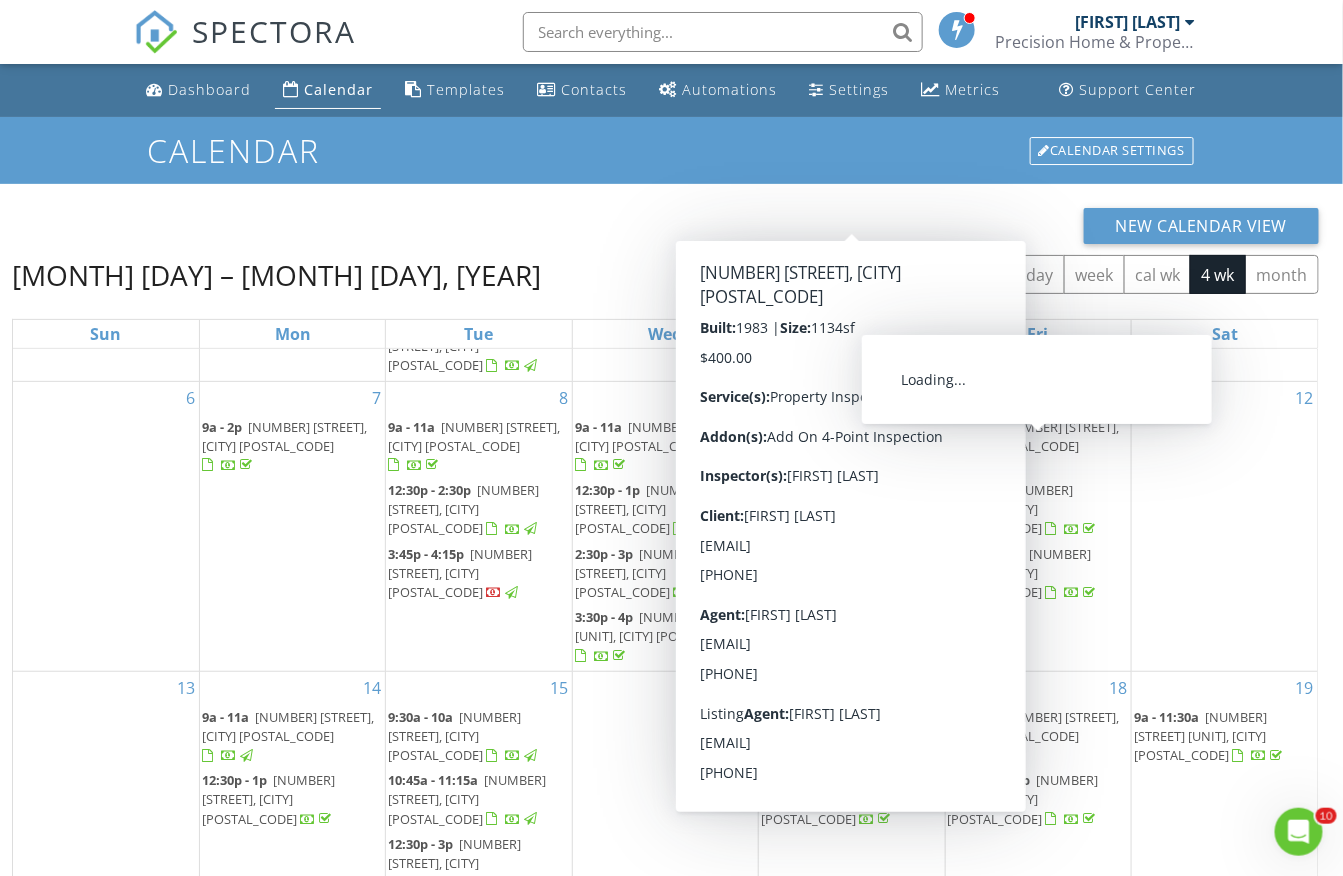 scroll, scrollTop: 178, scrollLeft: 0, axis: vertical 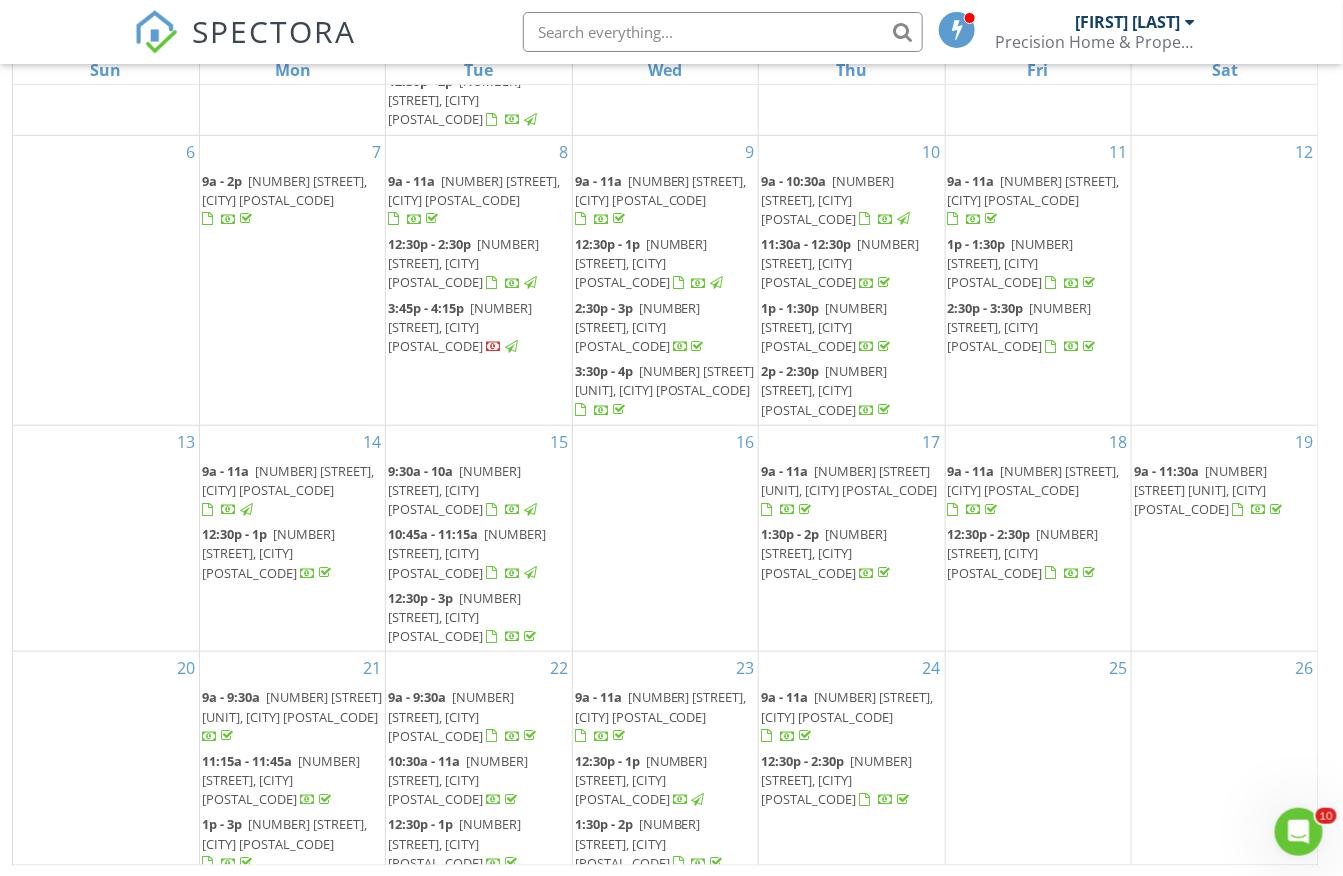 click on "25524 Maurepas Ln, Leesburg 34748" at bounding box center [836, 780] 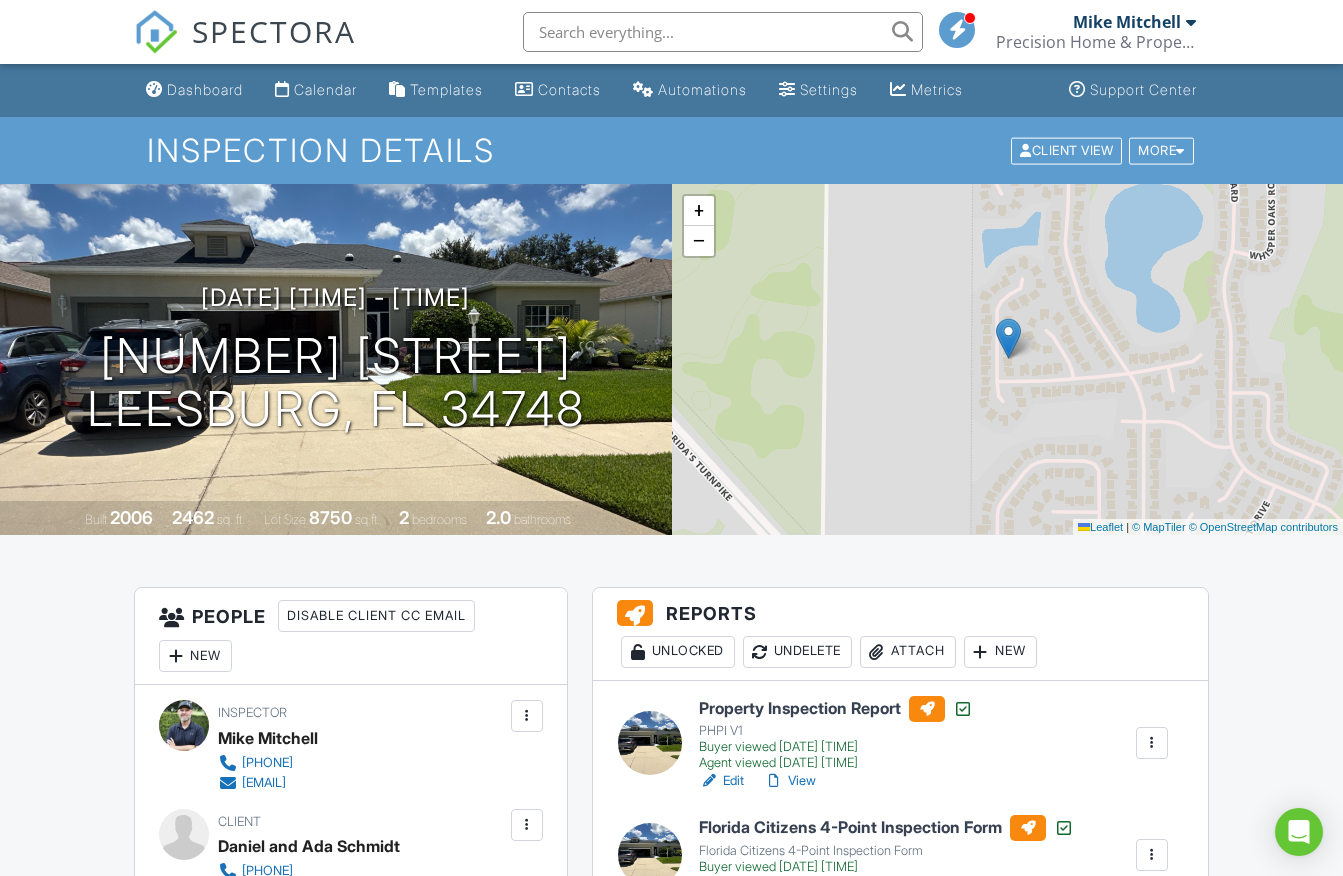 scroll, scrollTop: 71, scrollLeft: 0, axis: vertical 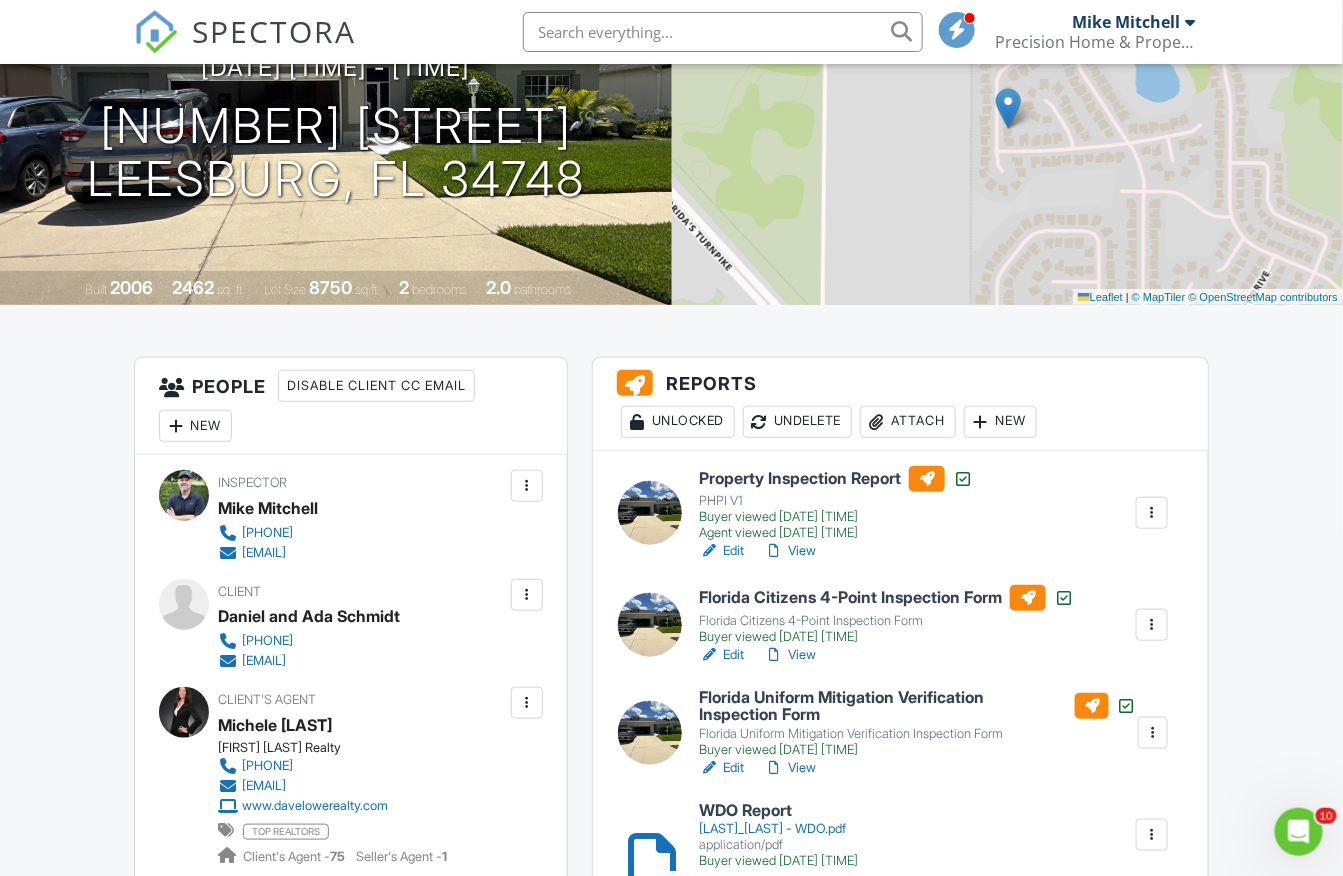 click on "View" at bounding box center [790, 551] 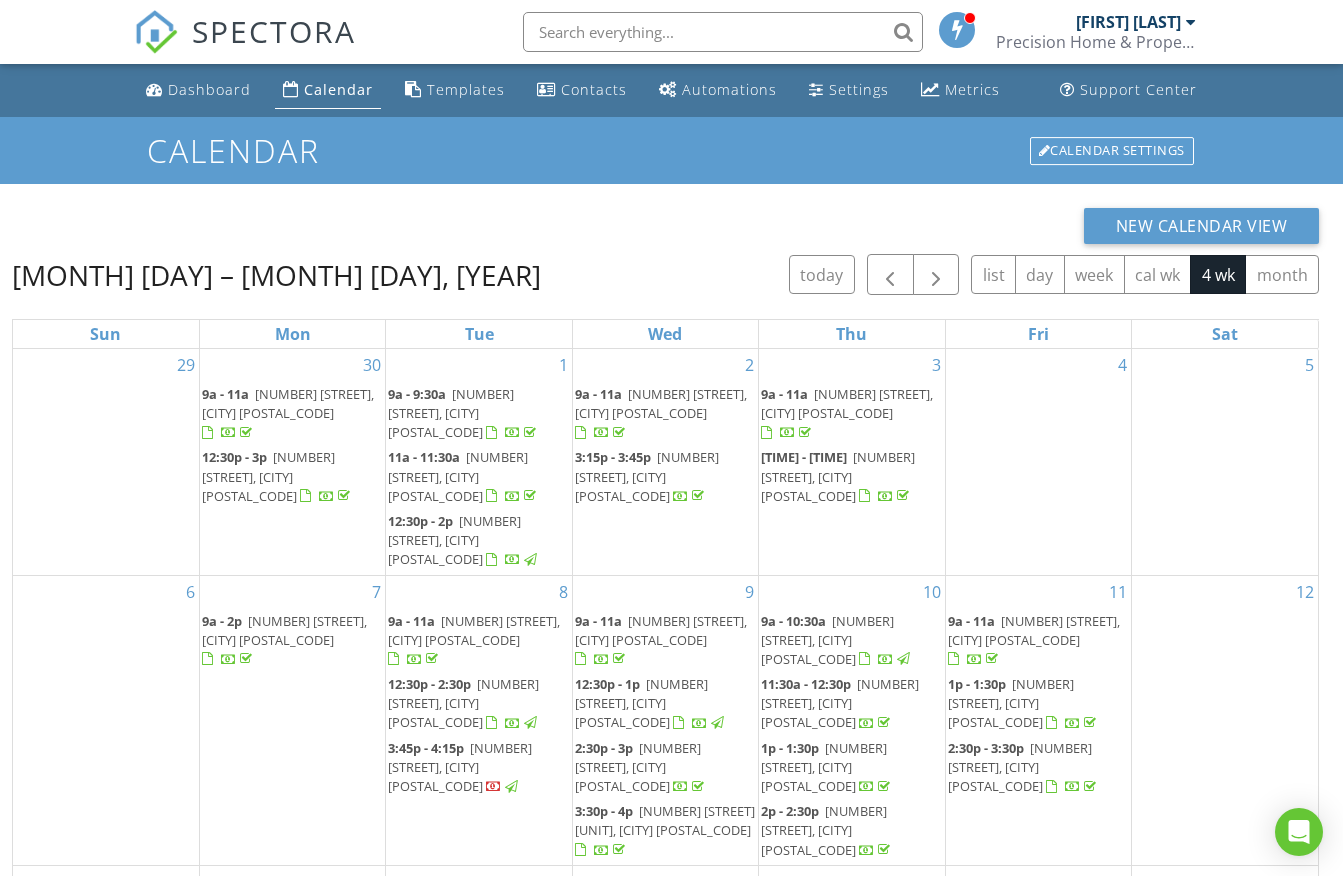 scroll, scrollTop: 264, scrollLeft: 0, axis: vertical 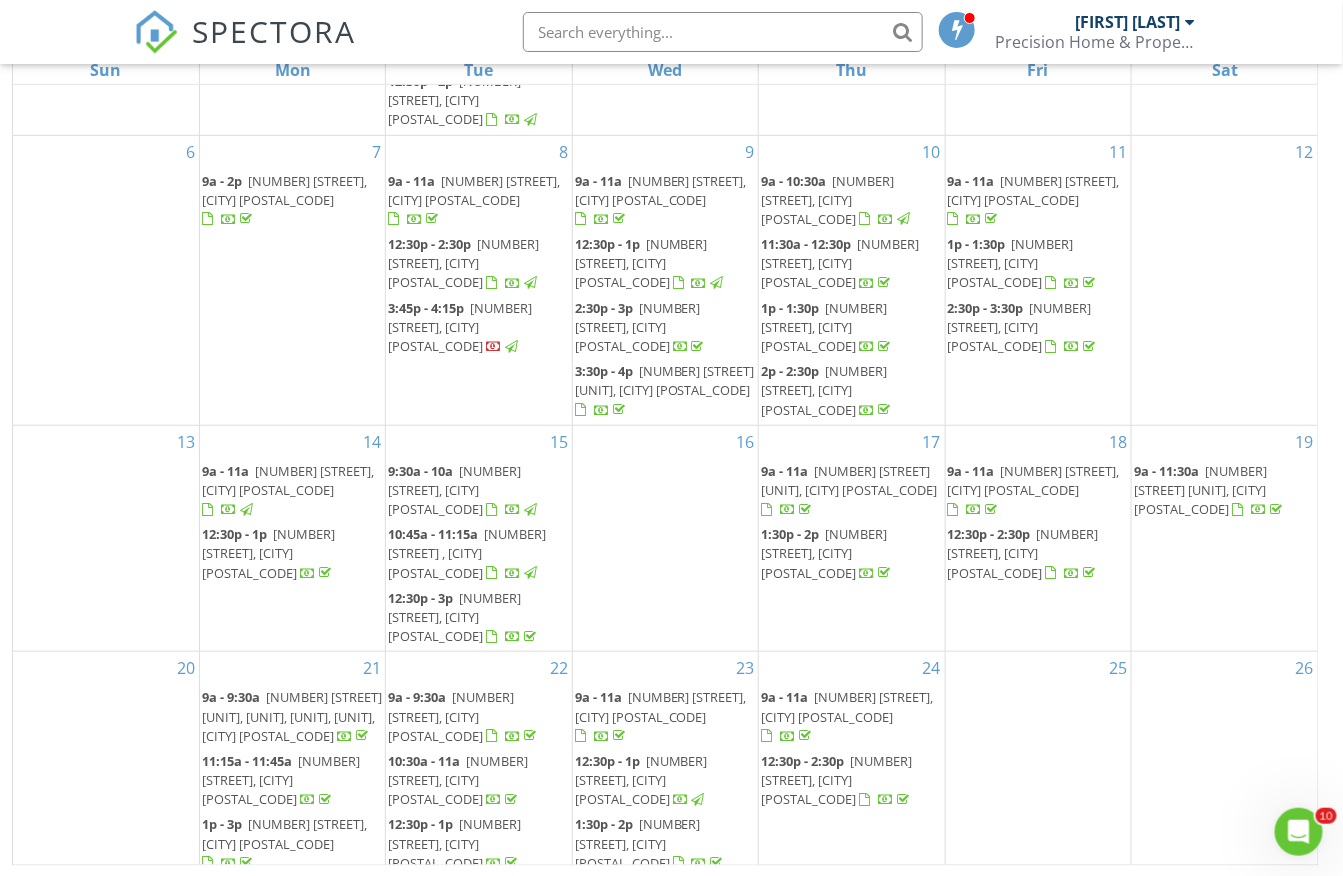 click on "25524 Maurepas Ln, Leesburg 34748" at bounding box center [836, 780] 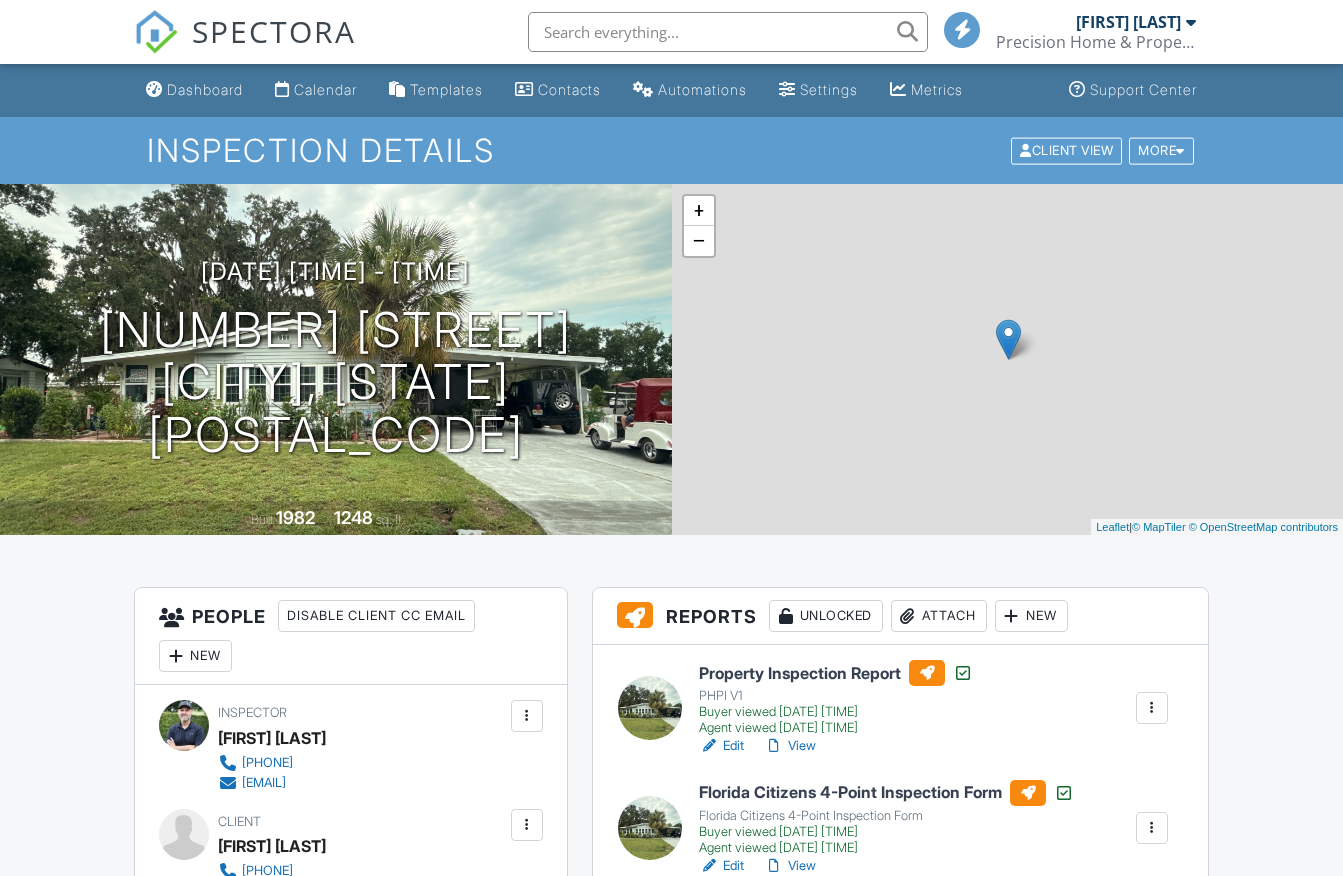 scroll, scrollTop: 15, scrollLeft: 0, axis: vertical 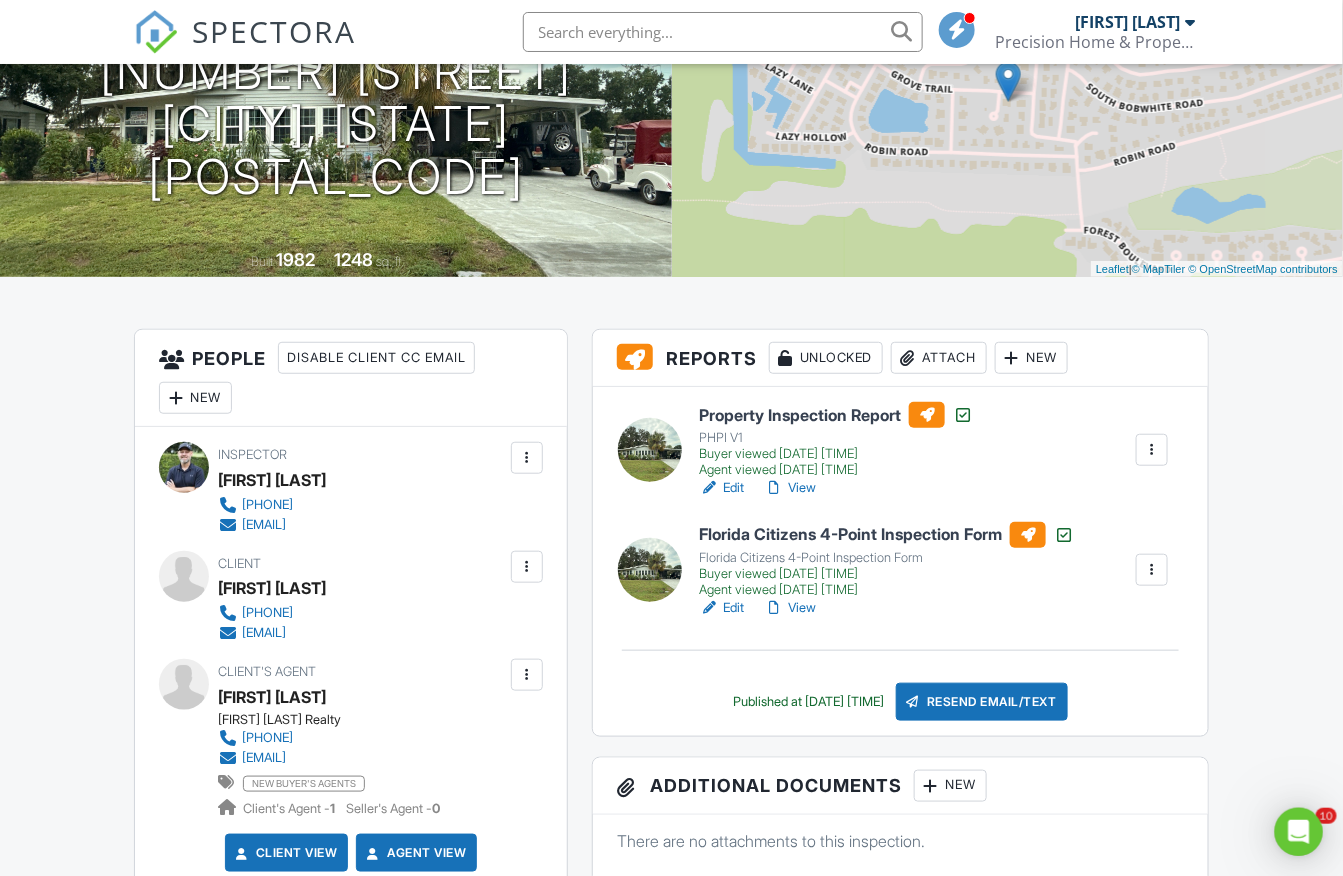 click on "View" at bounding box center (790, 488) 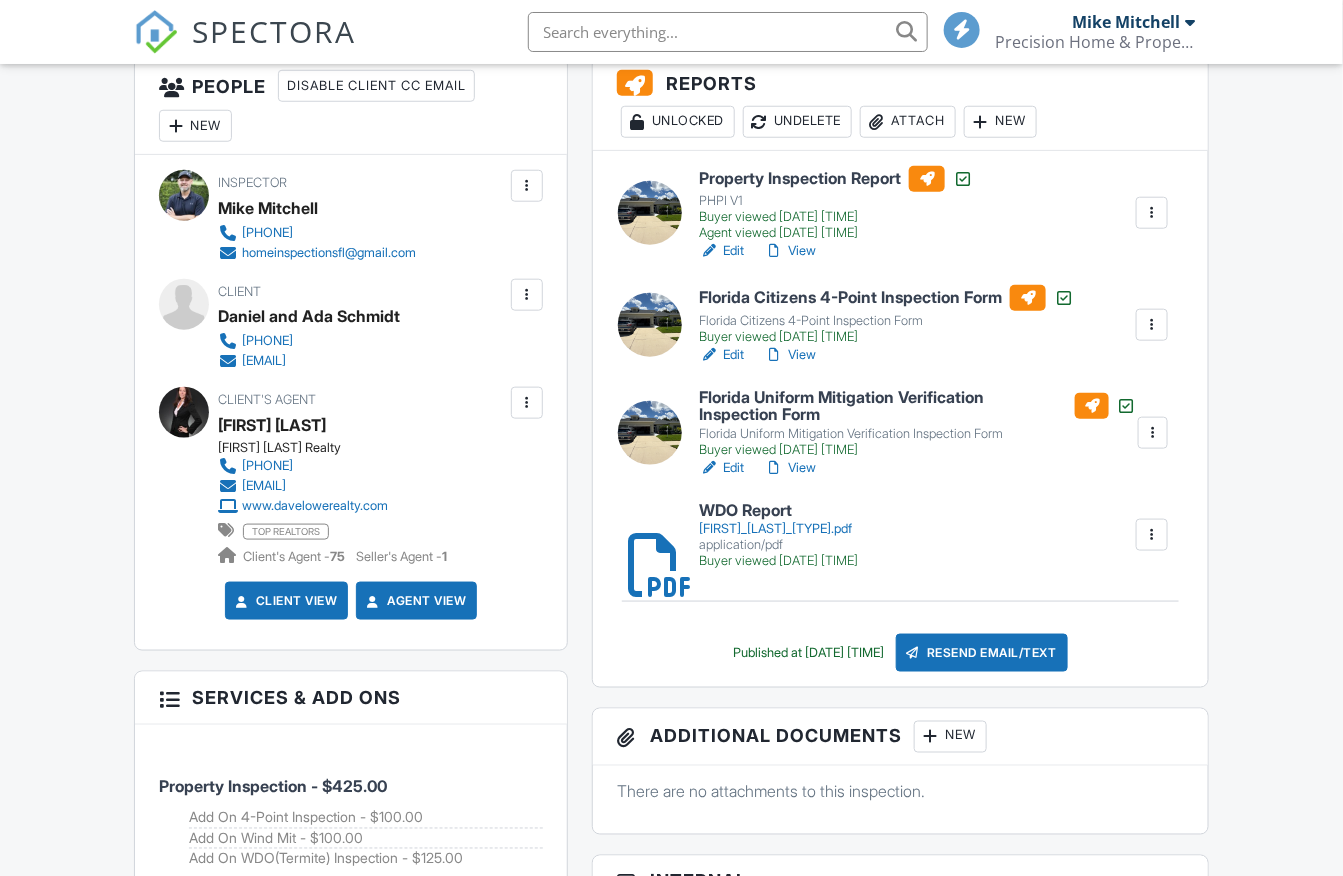scroll, scrollTop: 0, scrollLeft: 0, axis: both 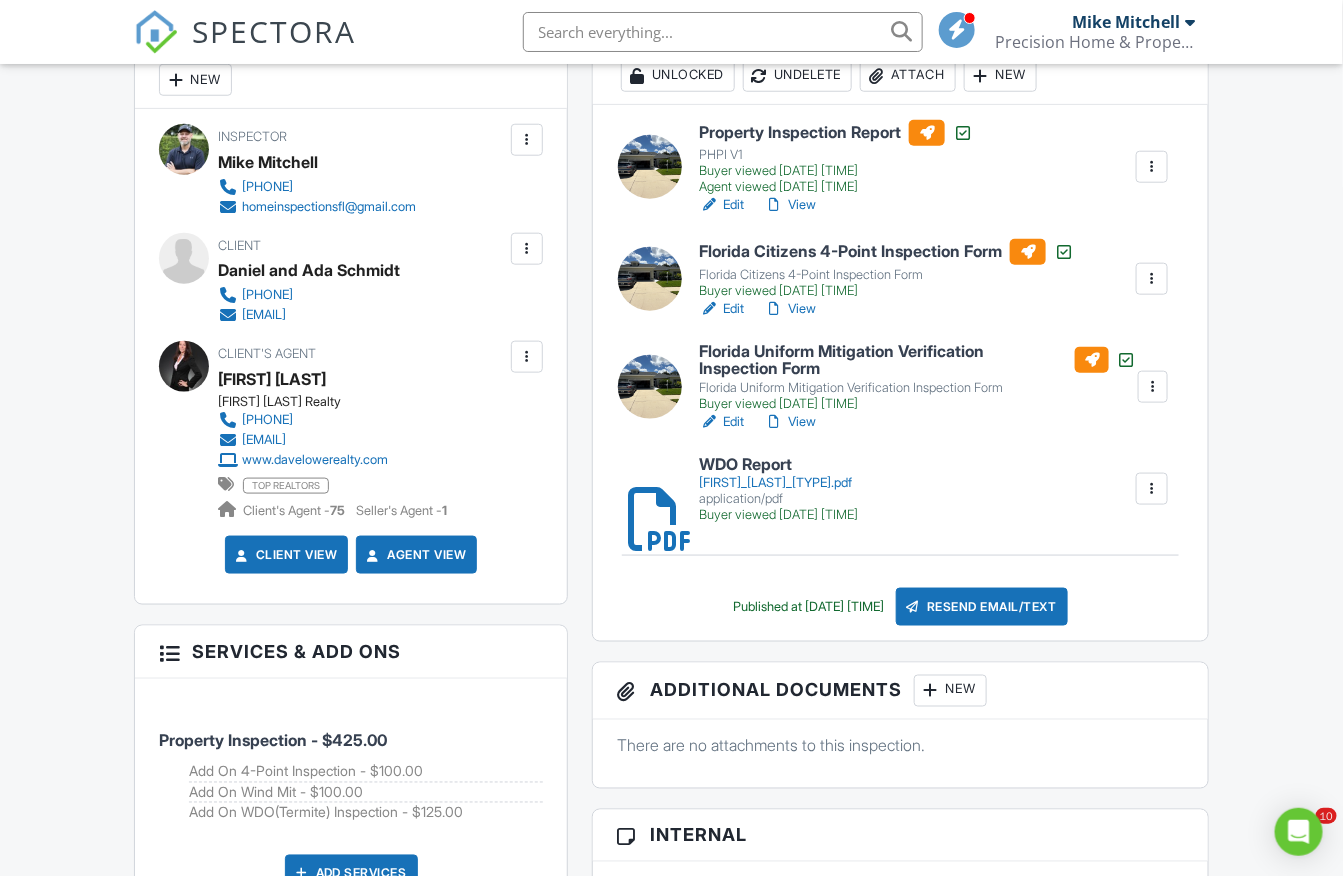 click on "View" at bounding box center (790, 205) 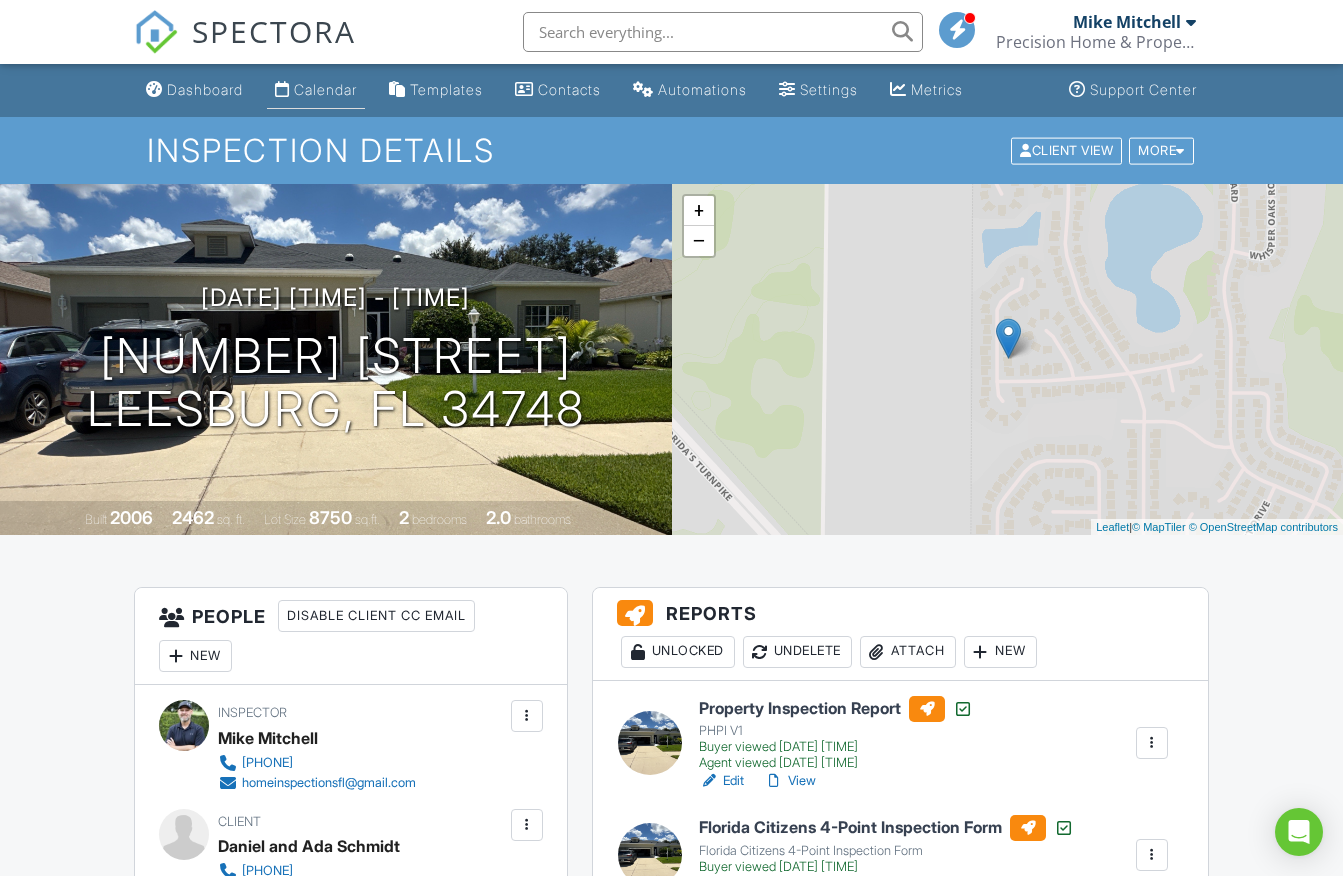 scroll, scrollTop: 0, scrollLeft: 0, axis: both 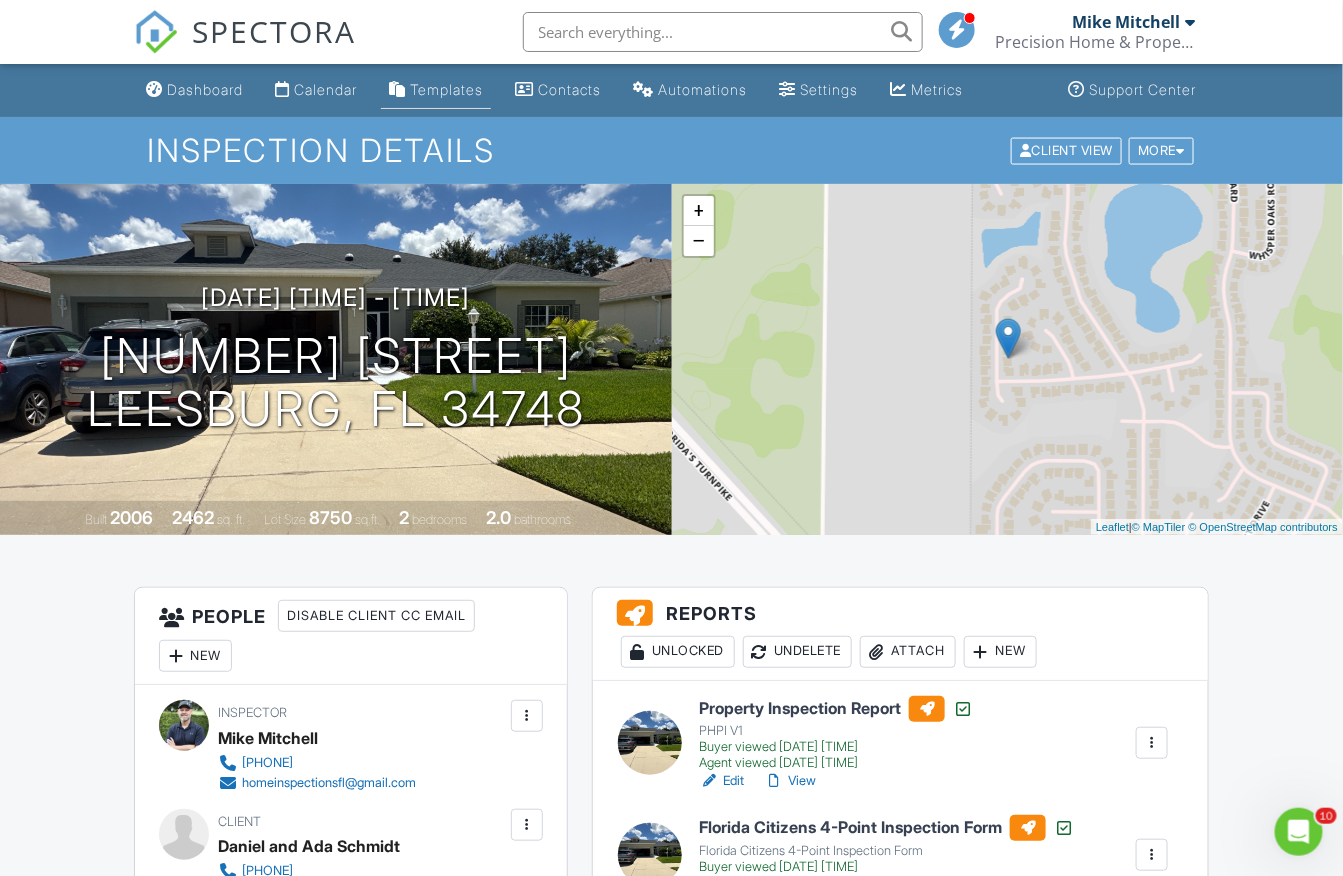 click on "Templates" at bounding box center (446, 89) 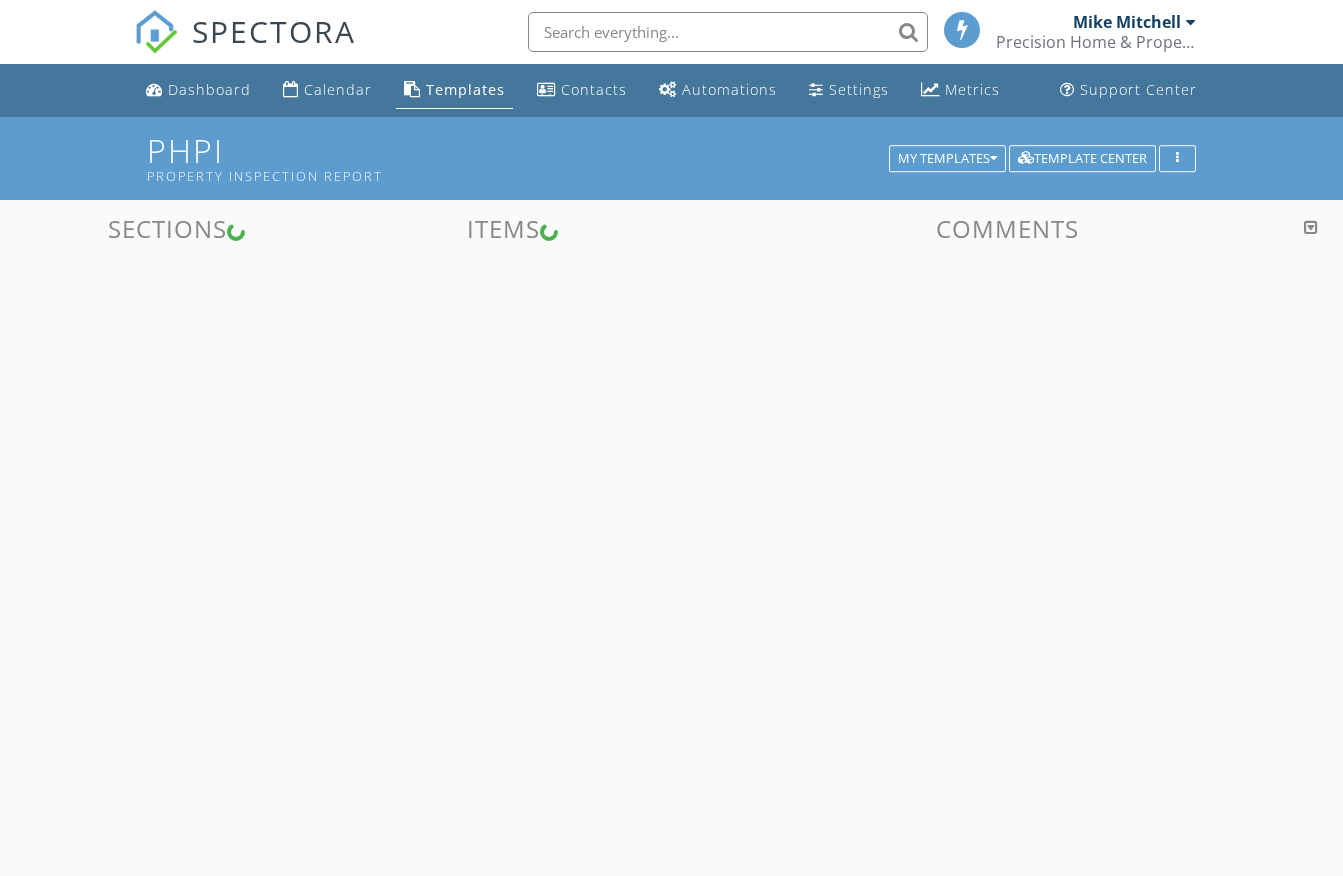 scroll, scrollTop: 0, scrollLeft: 0, axis: both 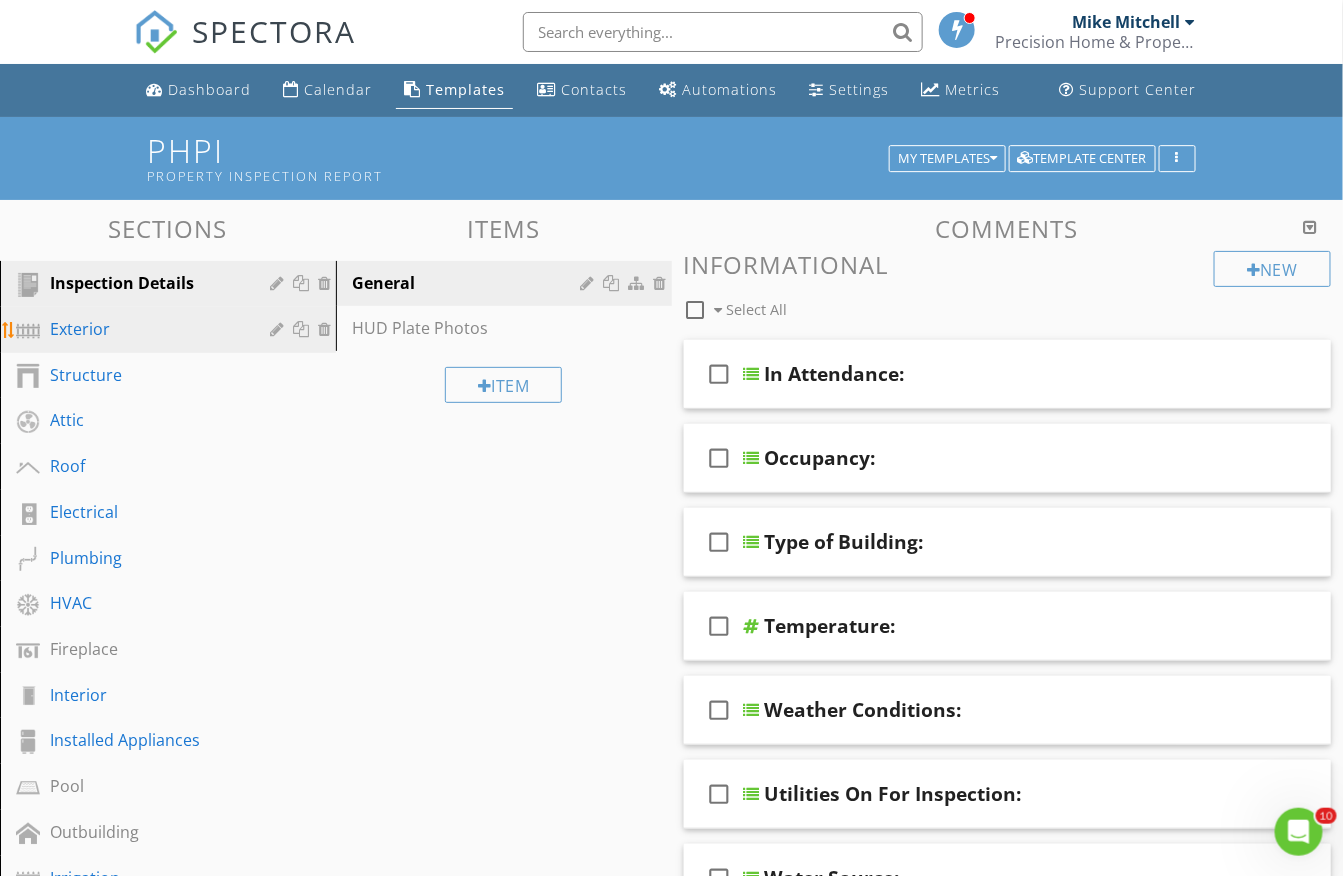 click on "Exterior" at bounding box center [145, 329] 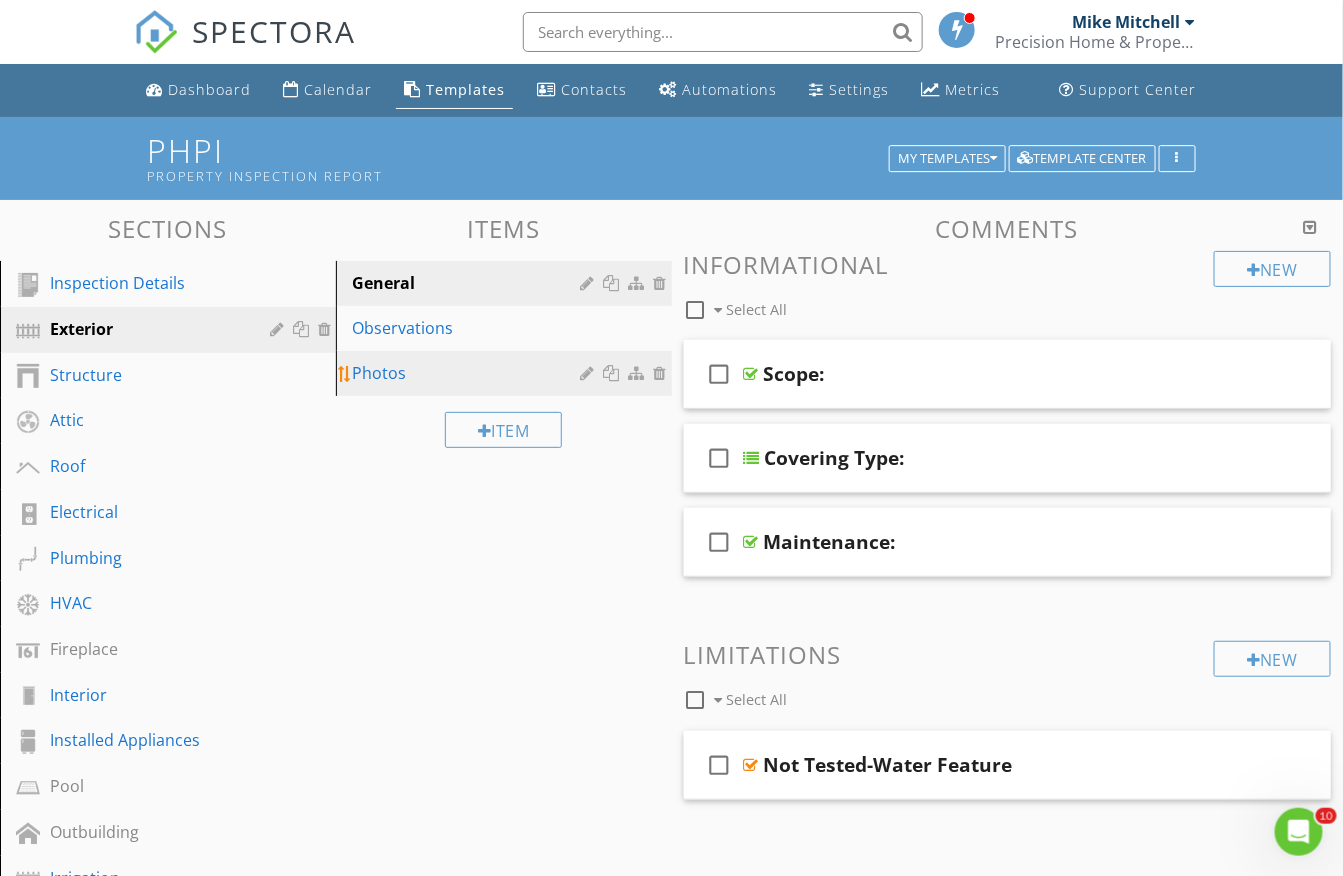 click on "Photos" at bounding box center (469, 373) 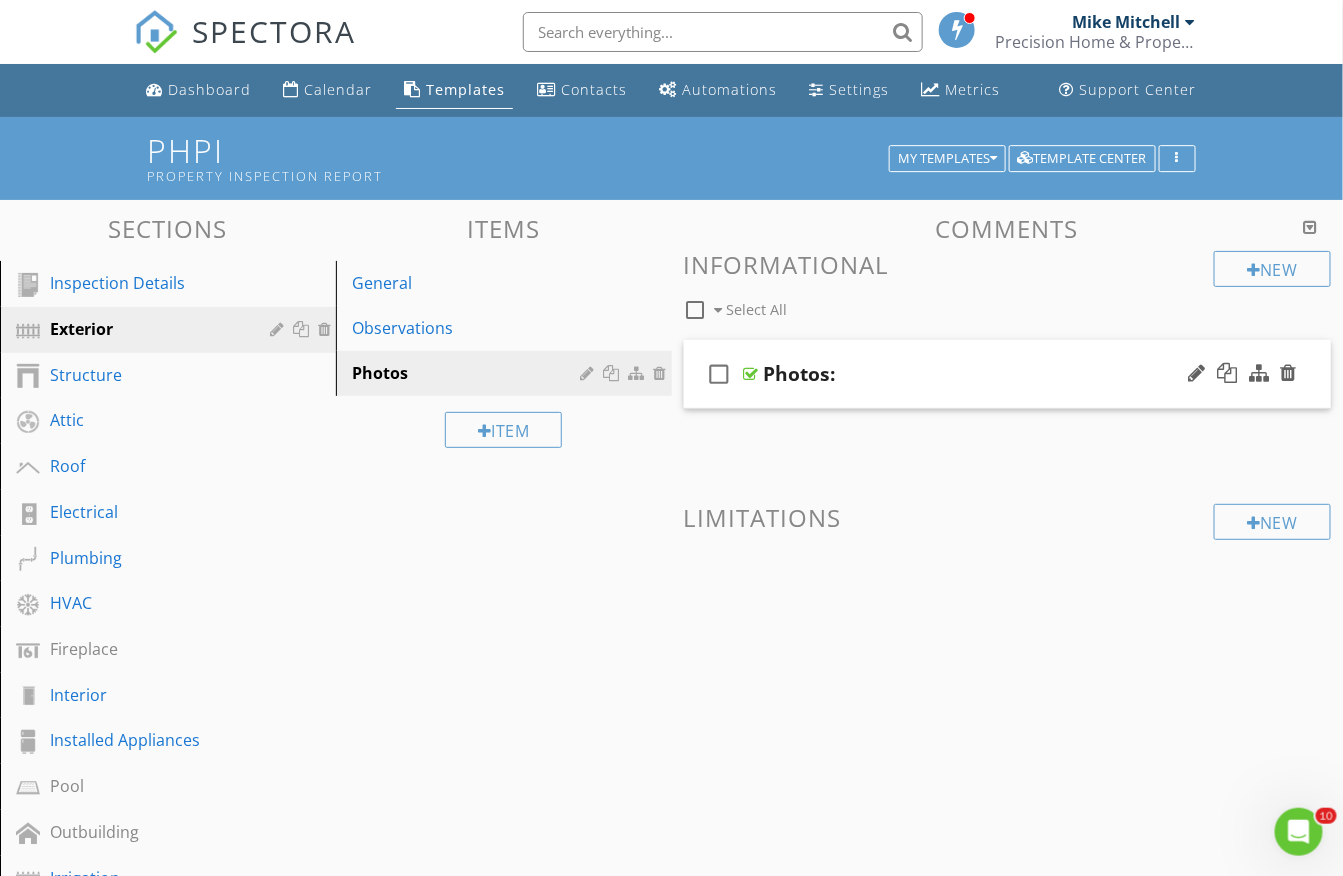 click on "check_box_outline_blank
Photos:" at bounding box center (1008, 374) 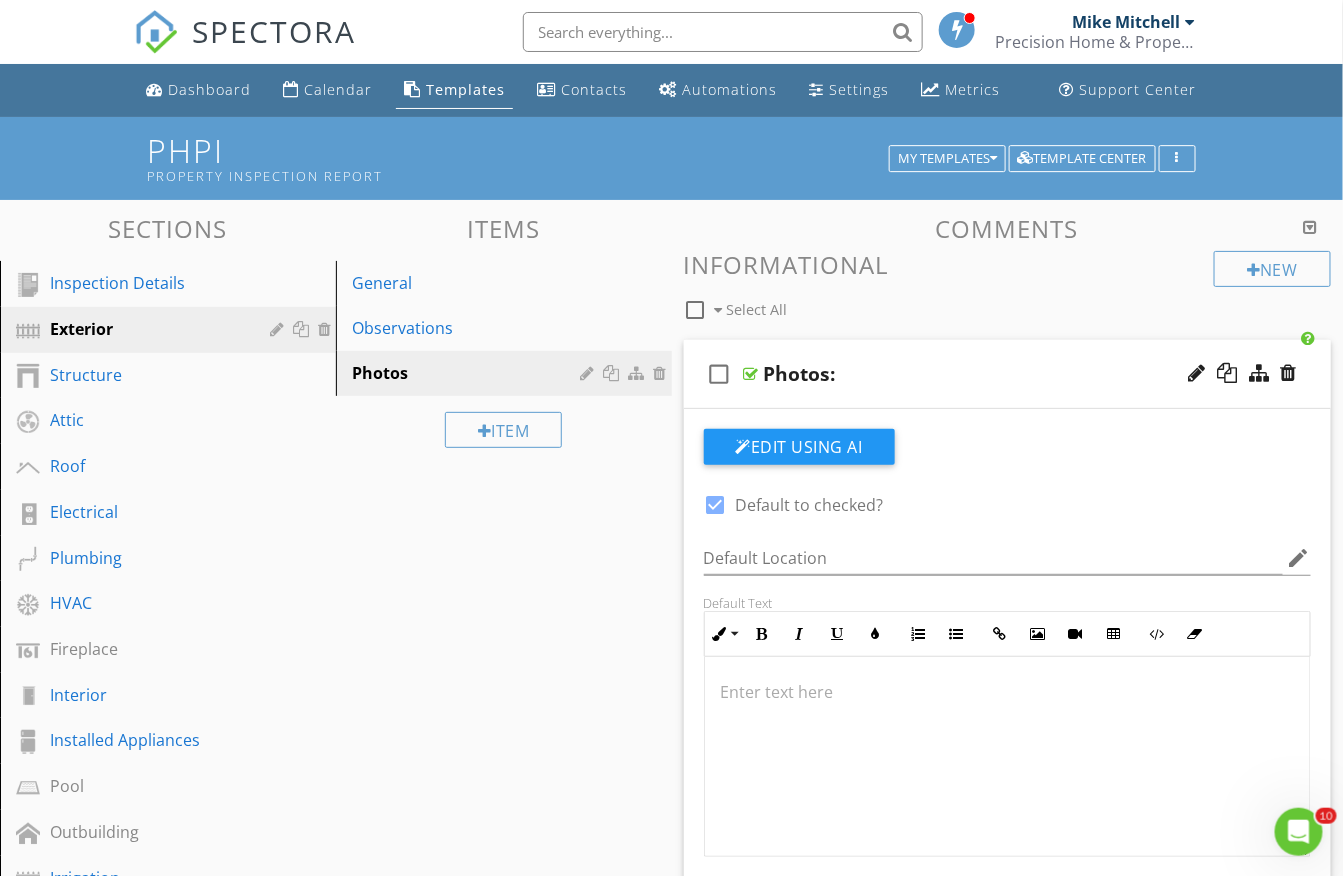 click on "Photos:" at bounding box center [992, 374] 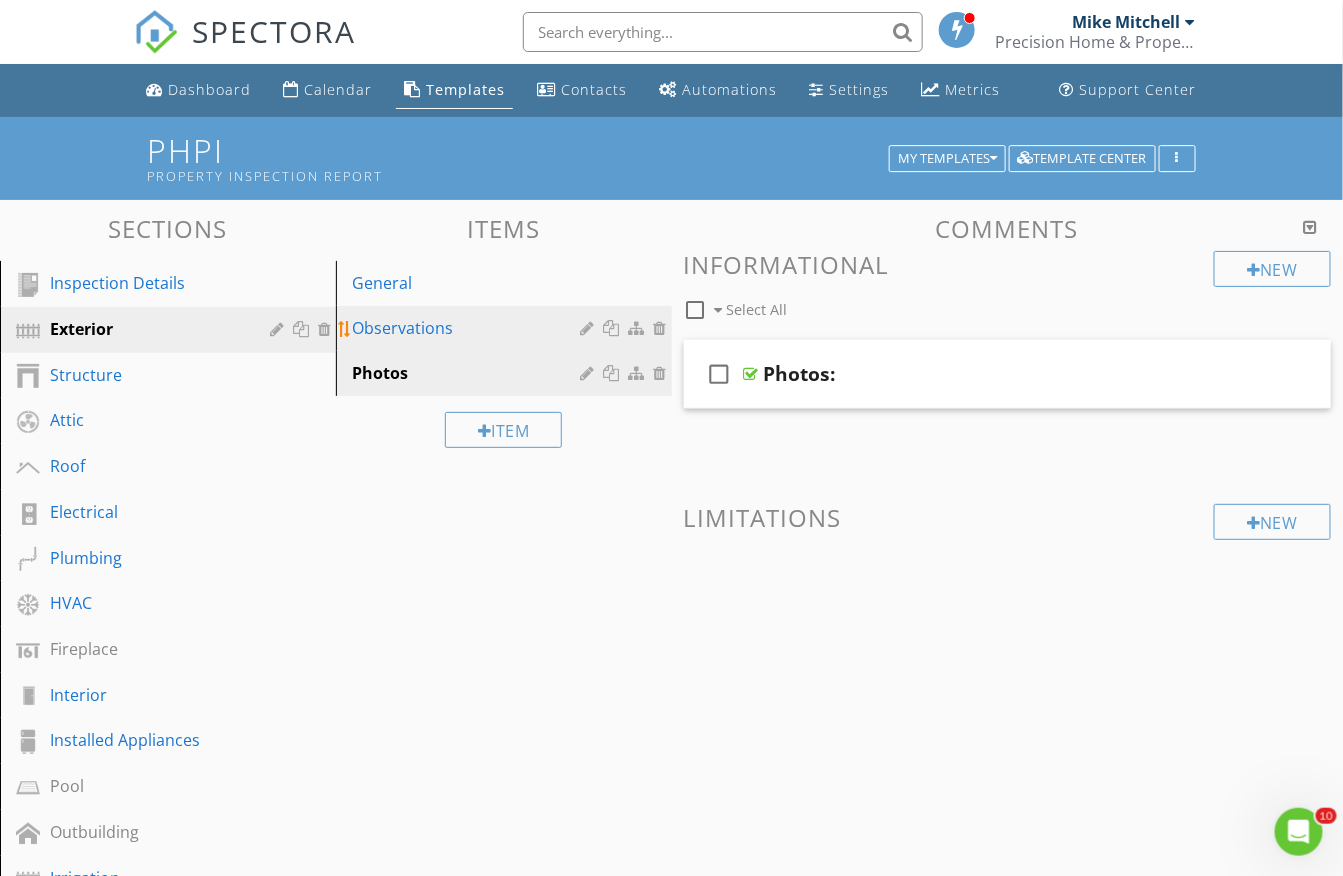 click on "Observations" at bounding box center (469, 328) 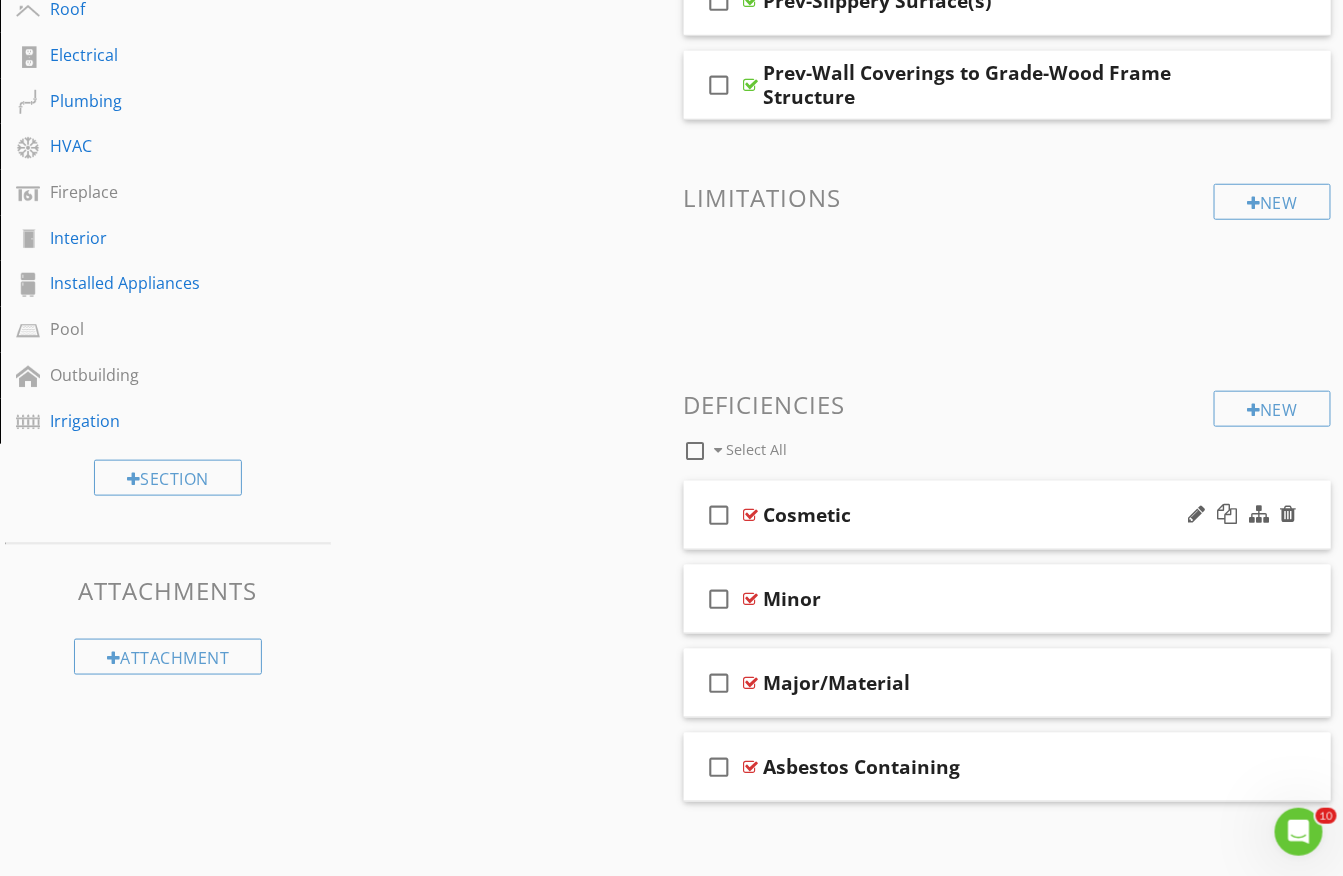 click on "Cosmetic" at bounding box center (992, 515) 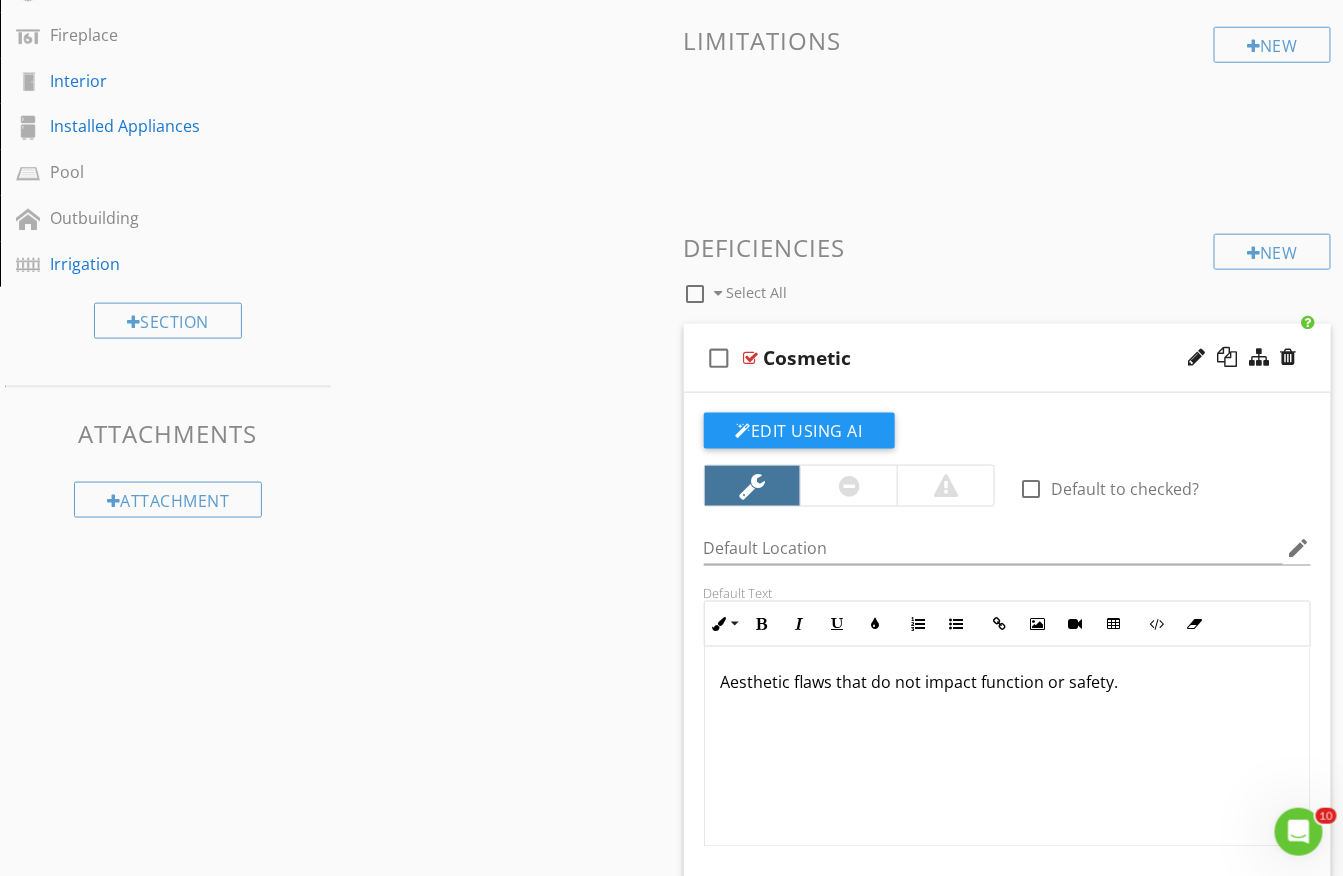 scroll, scrollTop: 616, scrollLeft: 0, axis: vertical 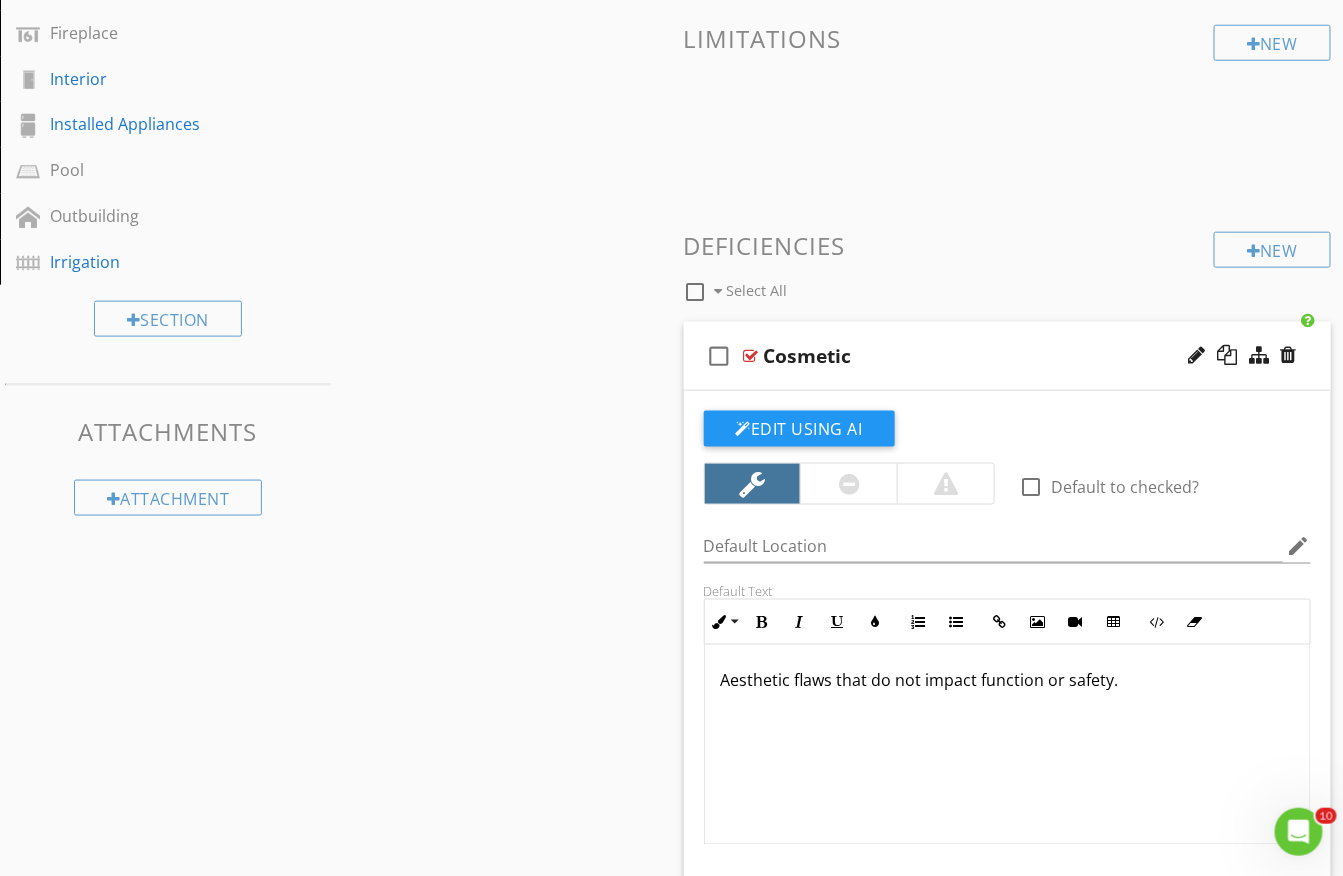 click on "Cosmetic" at bounding box center [992, 356] 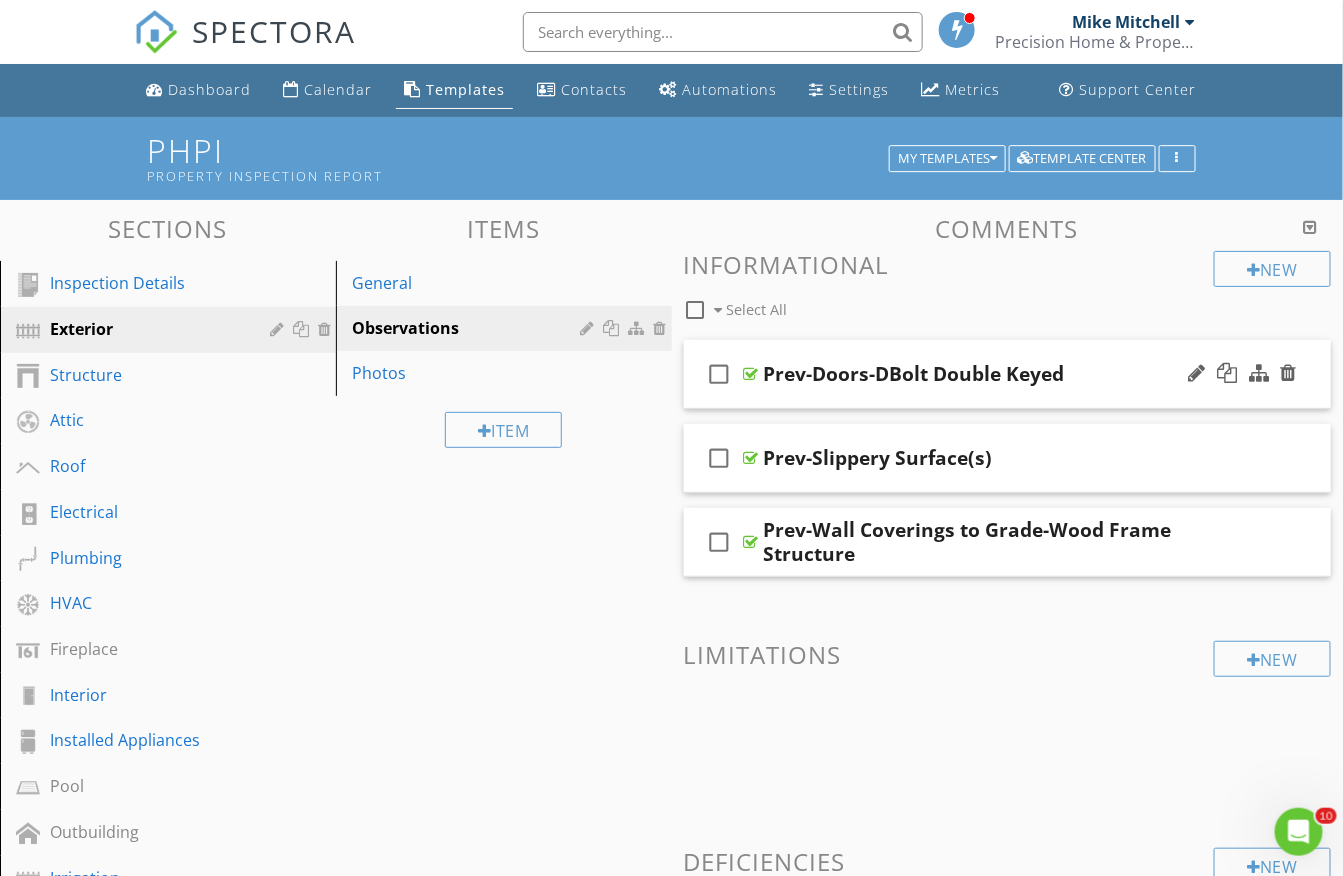 scroll, scrollTop: 0, scrollLeft: 0, axis: both 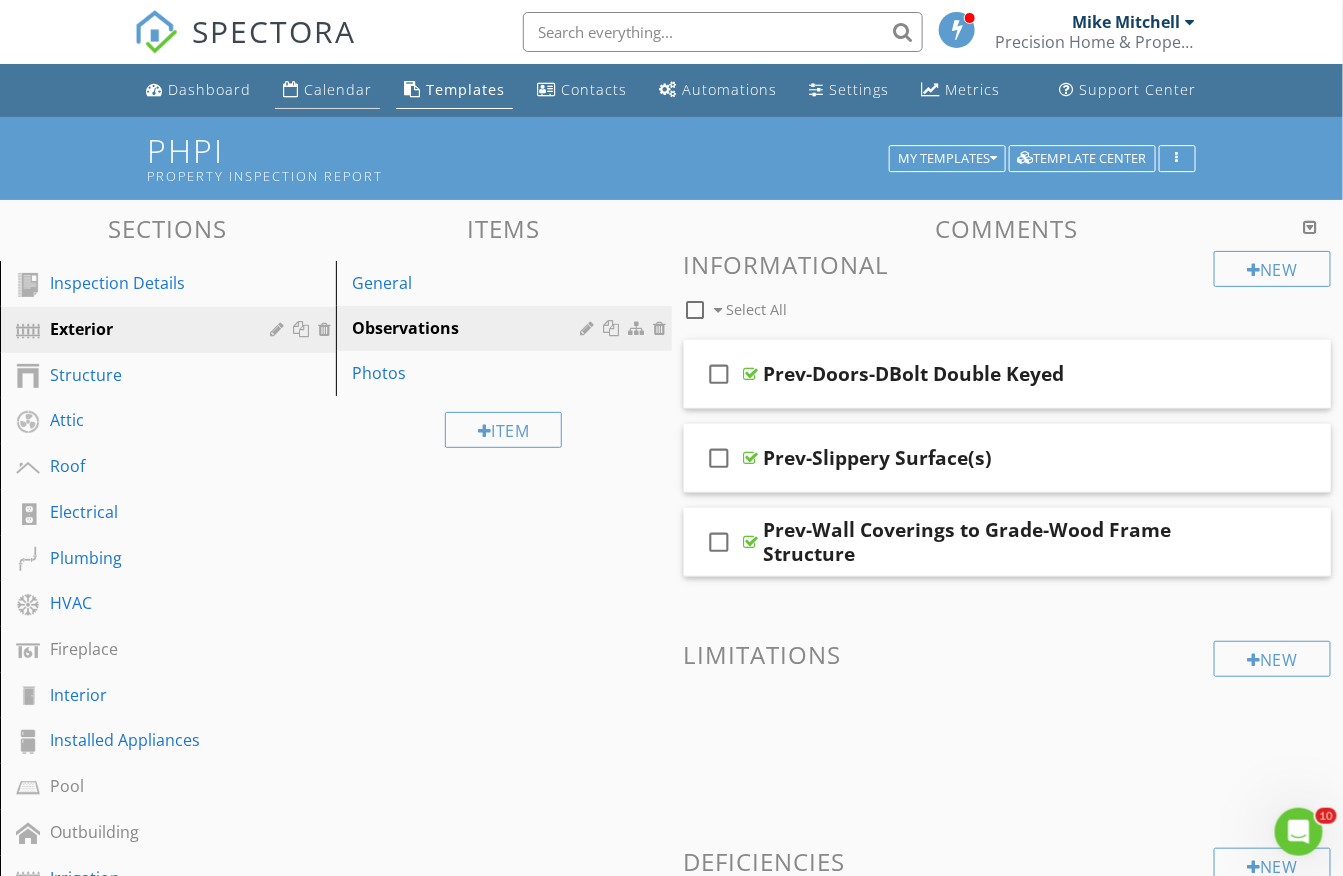 click on "Calendar" at bounding box center (338, 89) 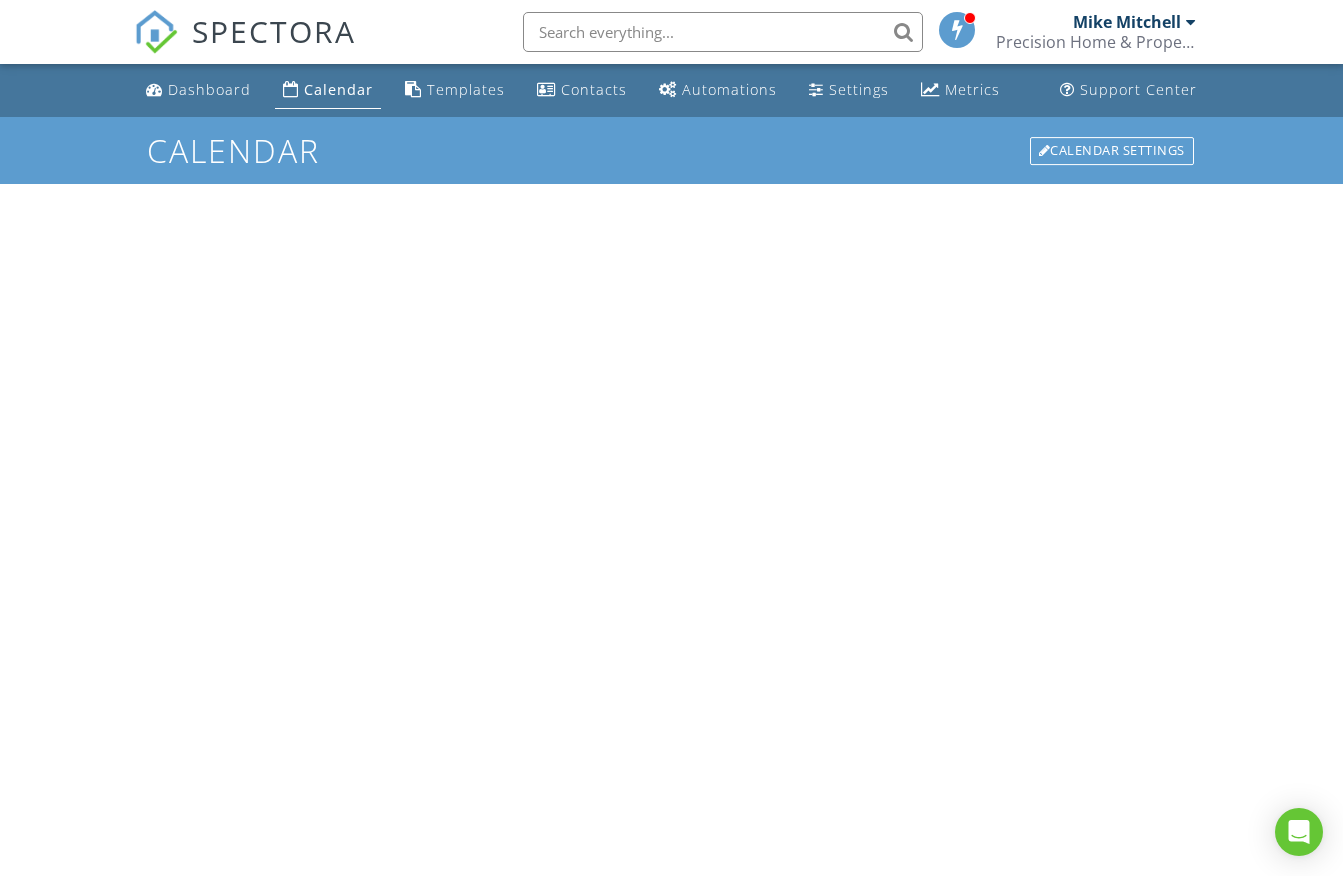 scroll, scrollTop: 0, scrollLeft: 0, axis: both 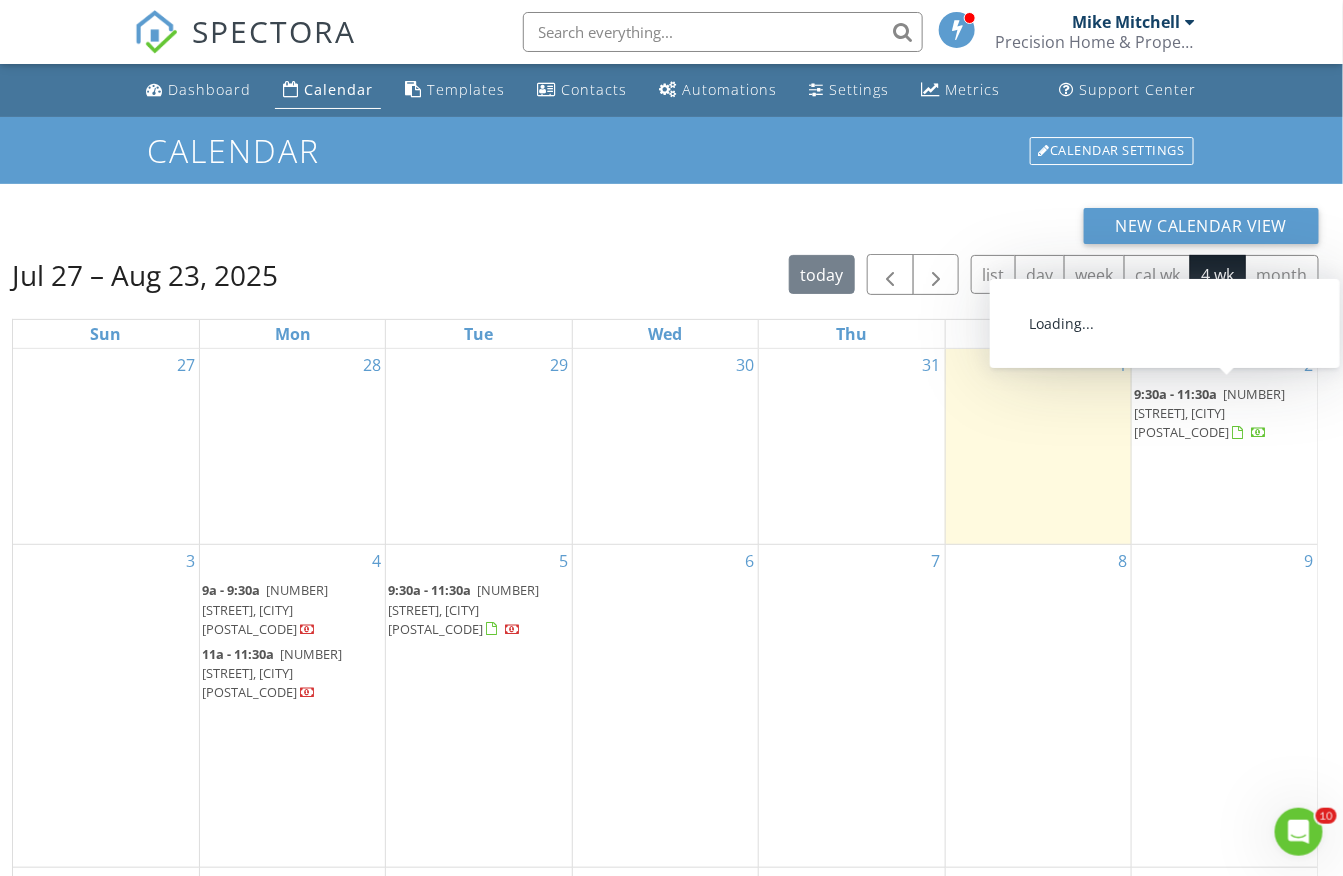 click on "4760 County Road 121D, Wildwood 34785" at bounding box center [1209, 413] 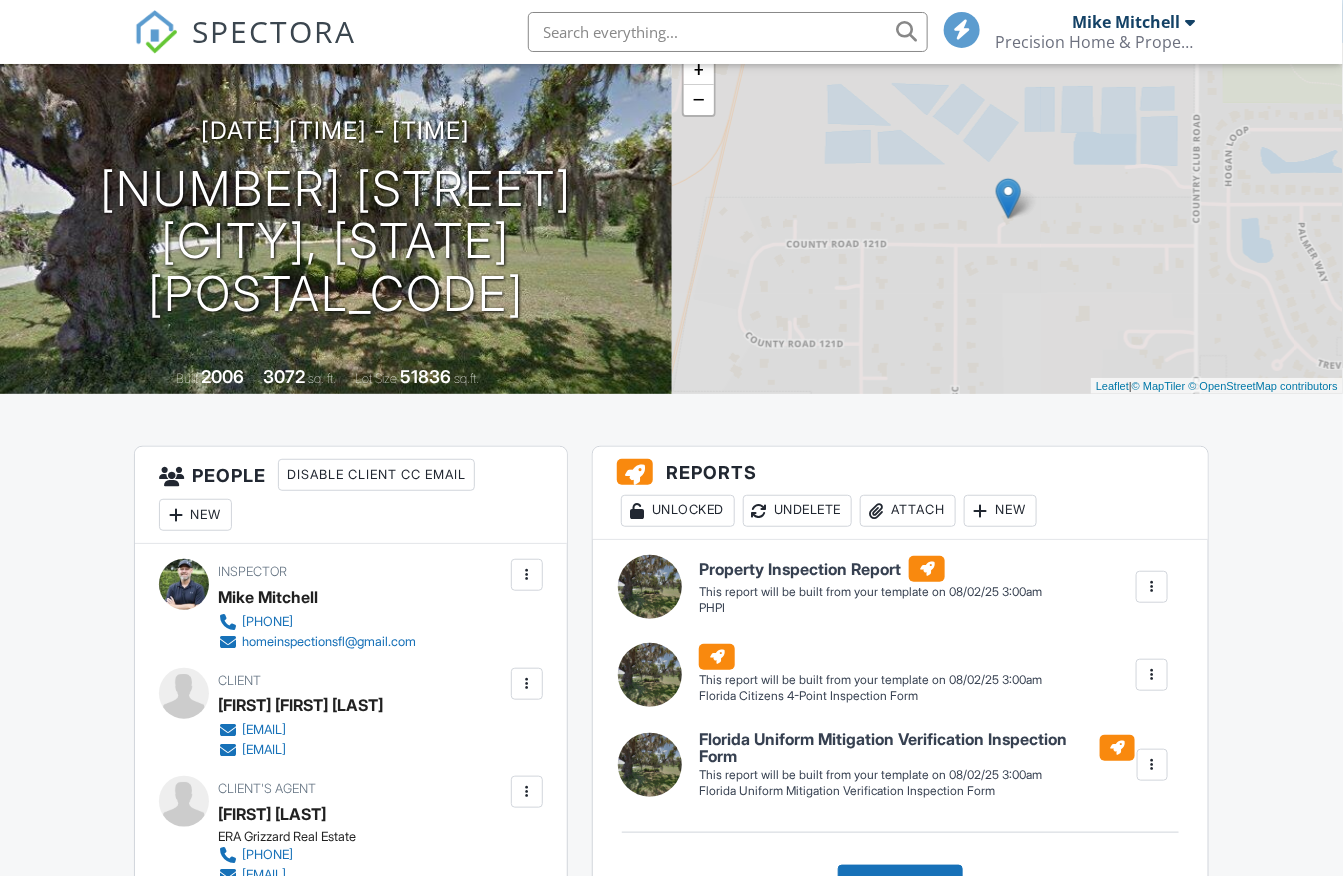 scroll, scrollTop: 0, scrollLeft: 0, axis: both 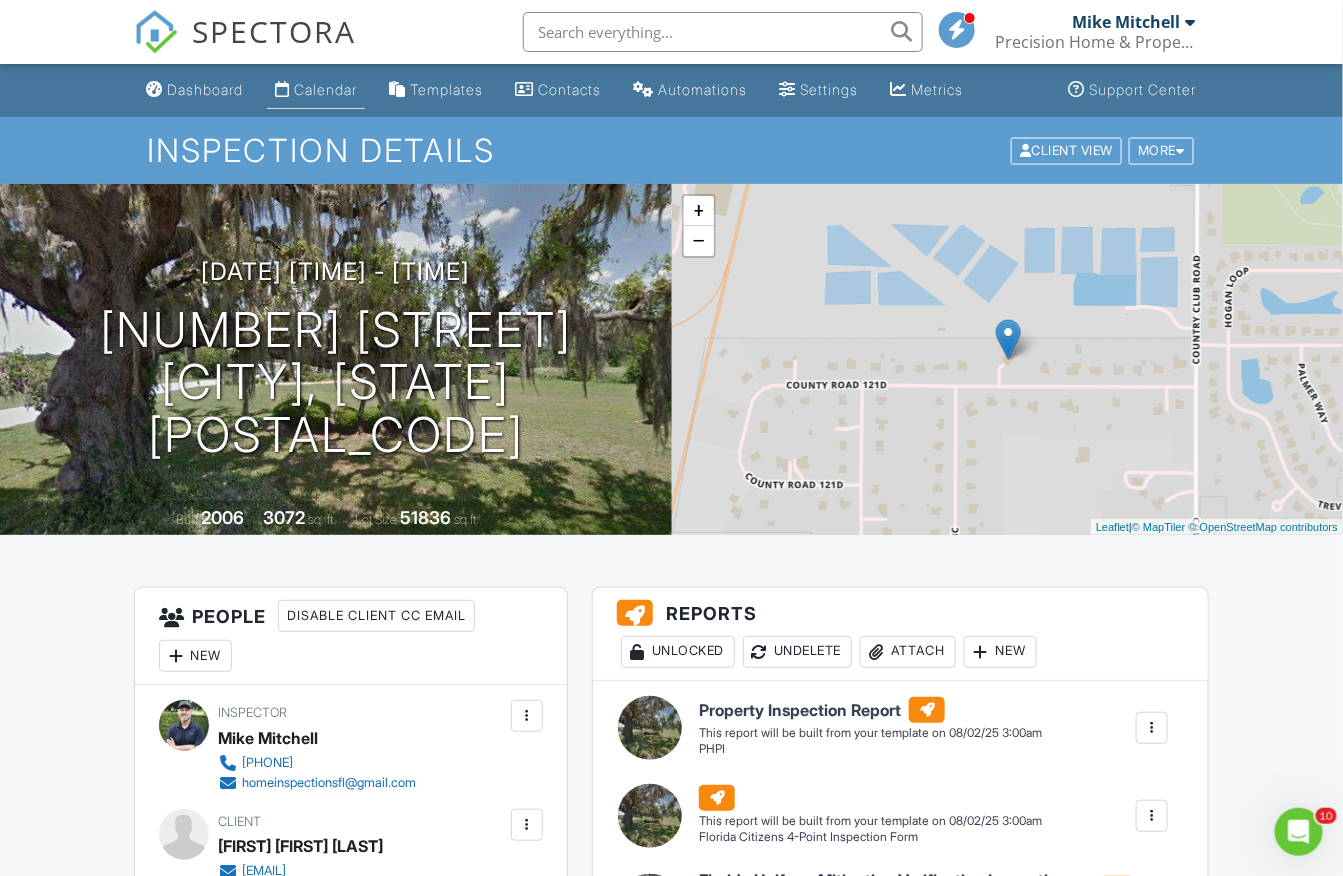 click on "Calendar" at bounding box center (325, 89) 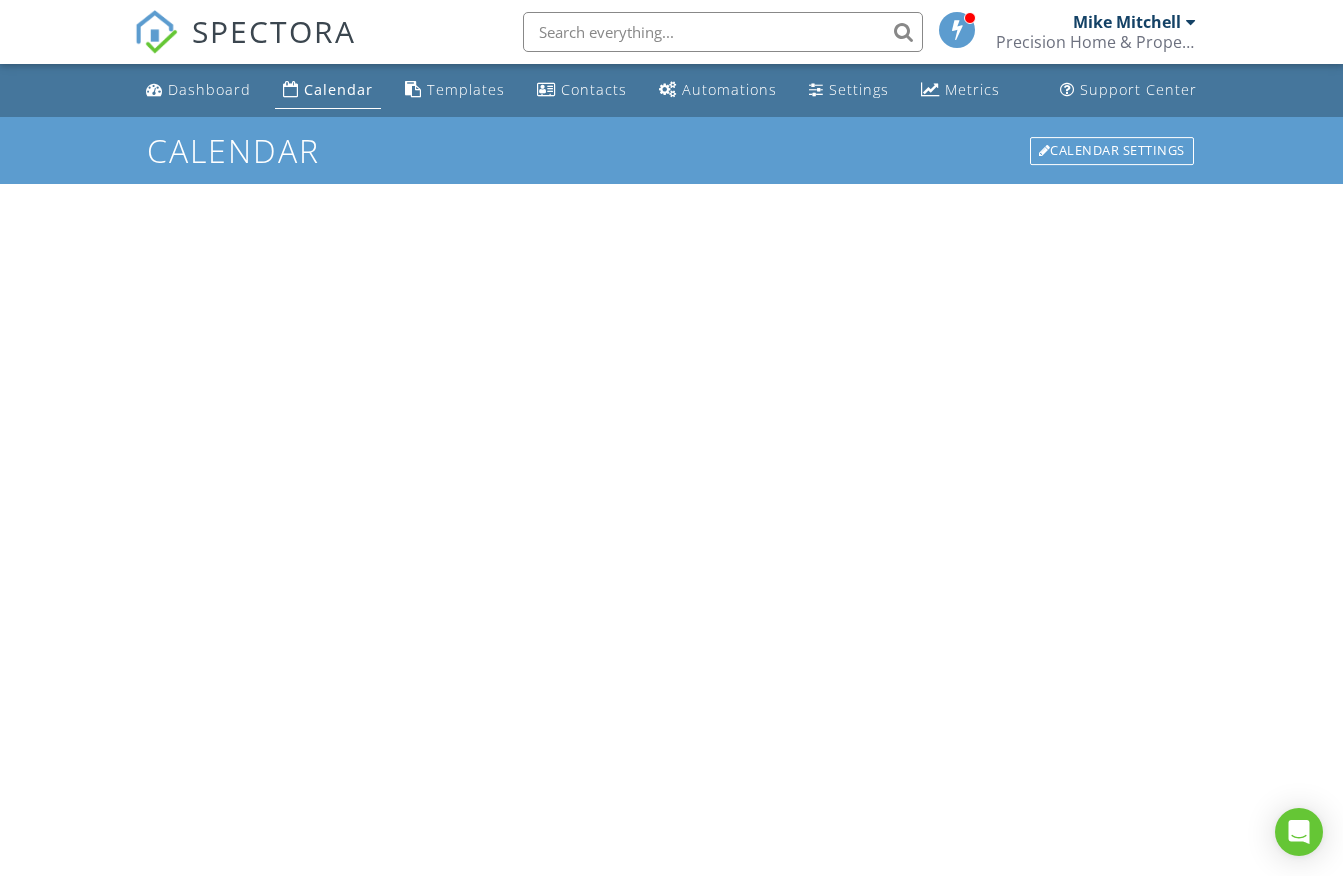 scroll, scrollTop: 0, scrollLeft: 0, axis: both 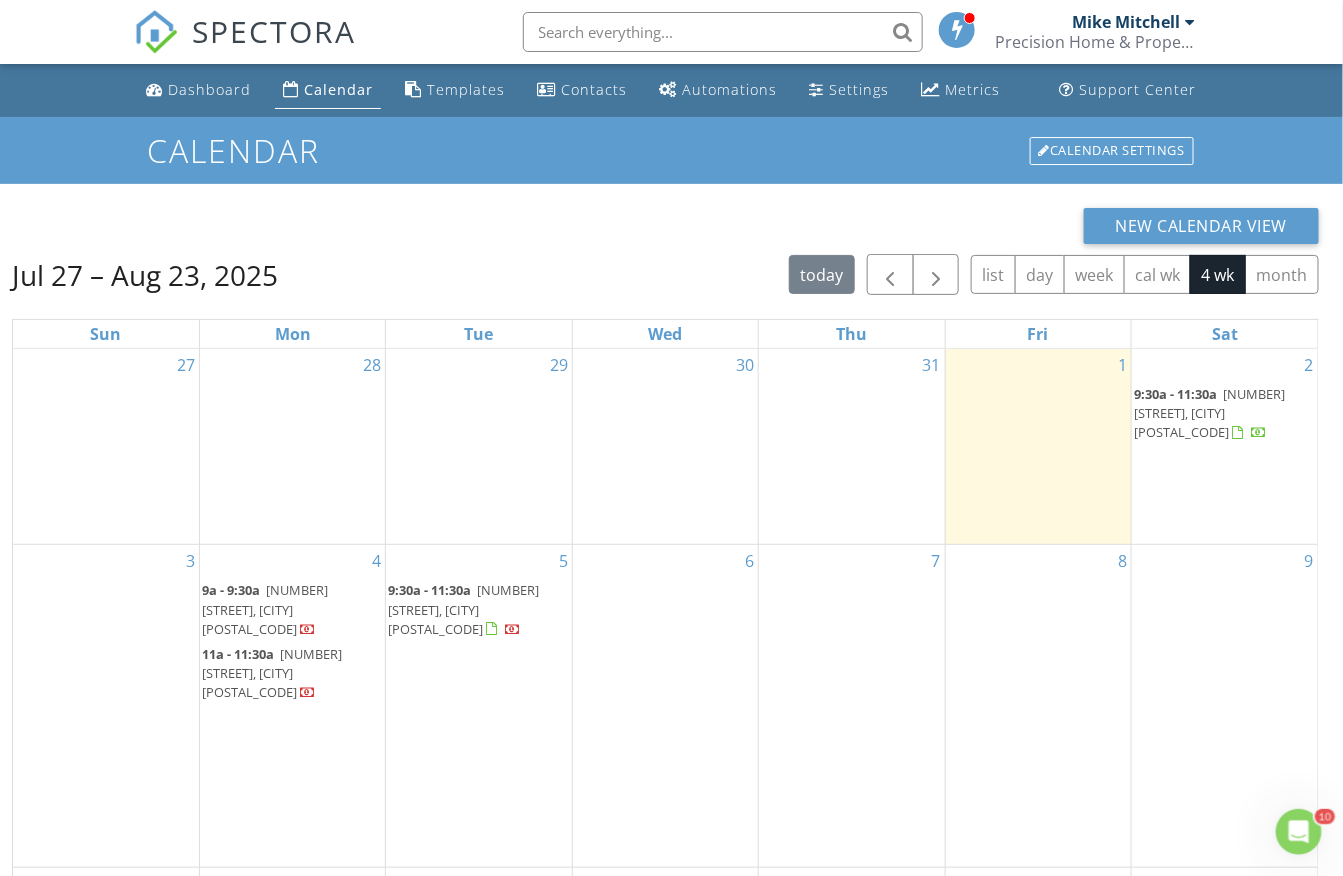 click on "New Calendar View" at bounding box center [665, 226] 